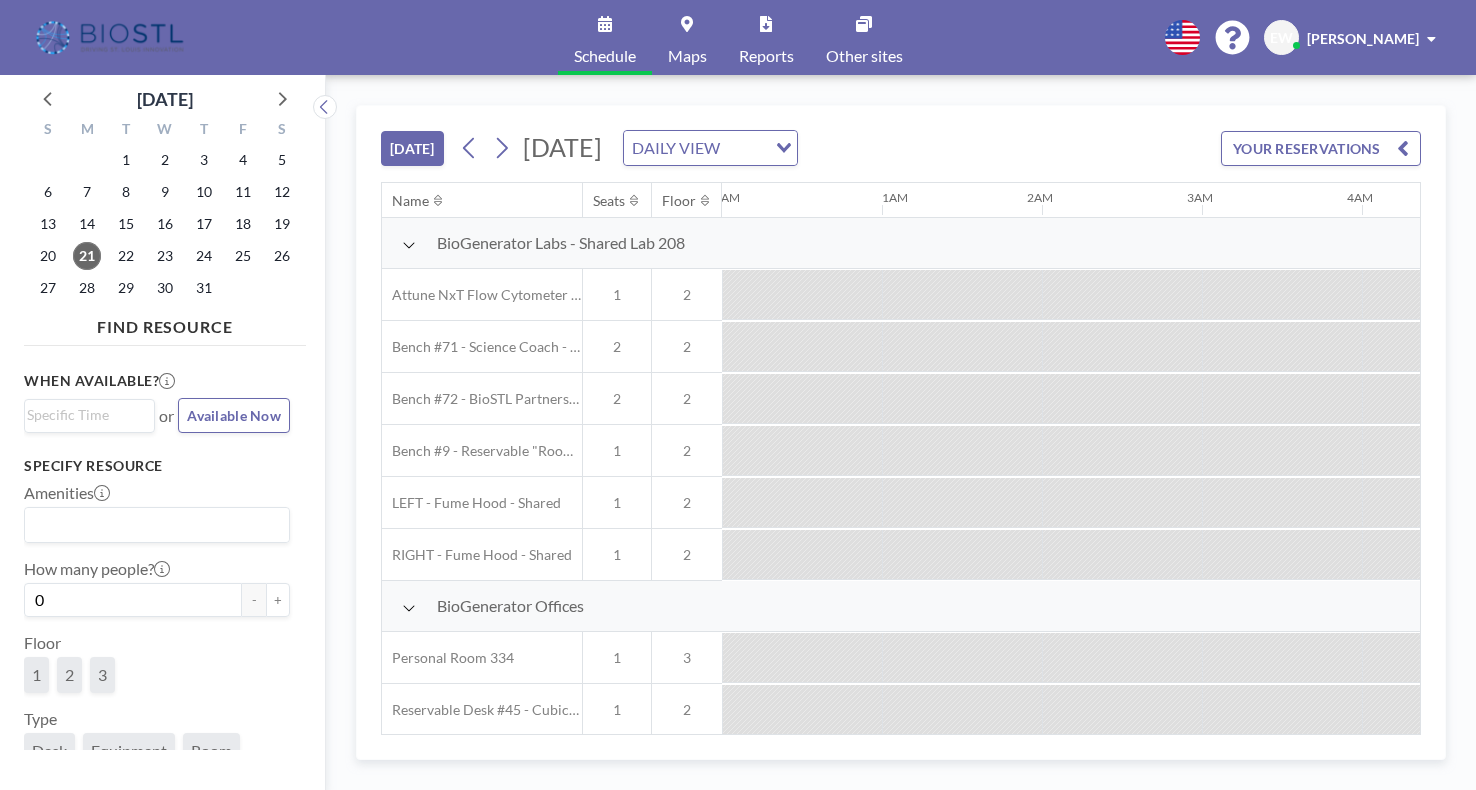 scroll, scrollTop: 0, scrollLeft: 0, axis: both 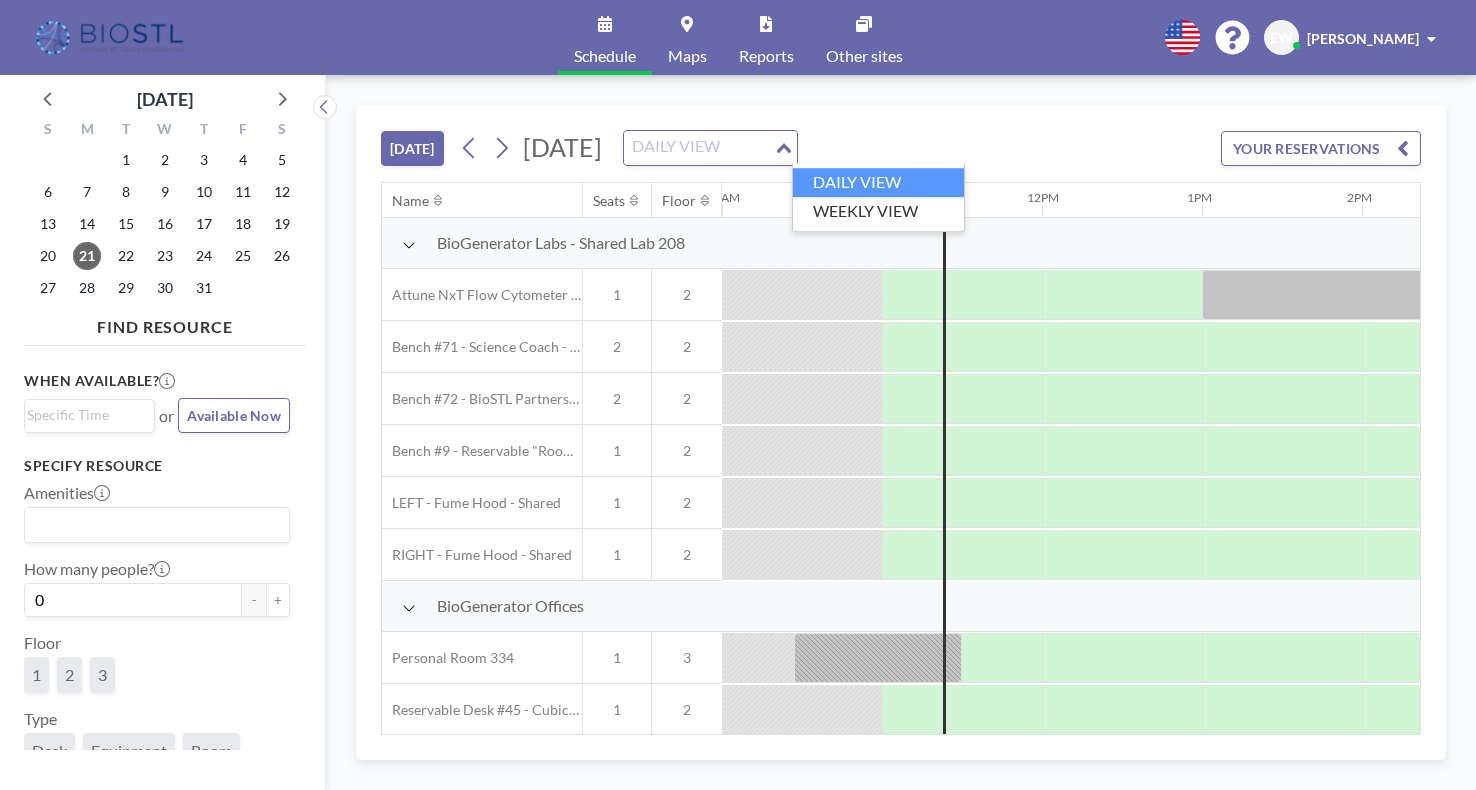 click at bounding box center (699, 148) 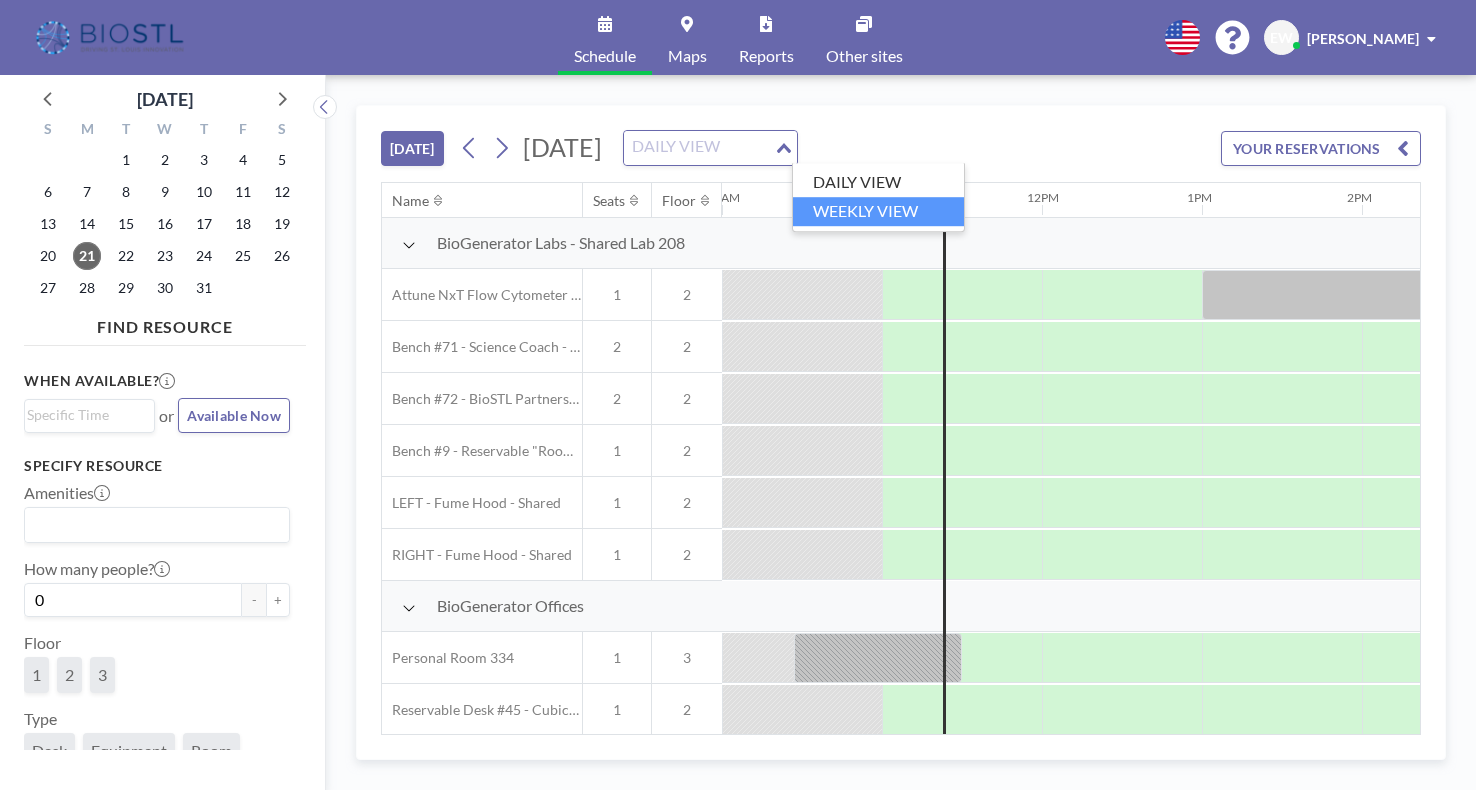 click on "WEEKLY VIEW" at bounding box center [878, 211] 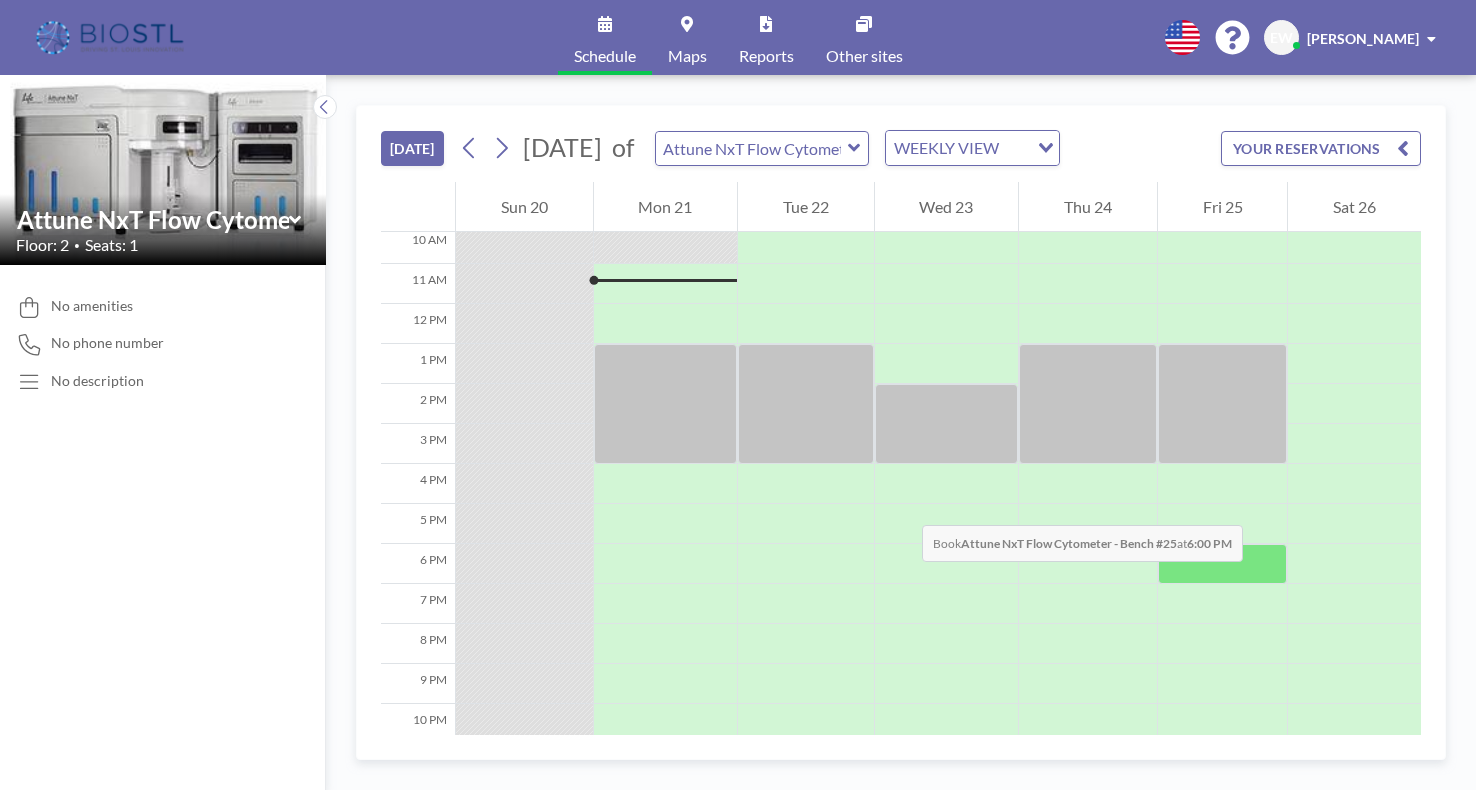 scroll, scrollTop: 365, scrollLeft: 0, axis: vertical 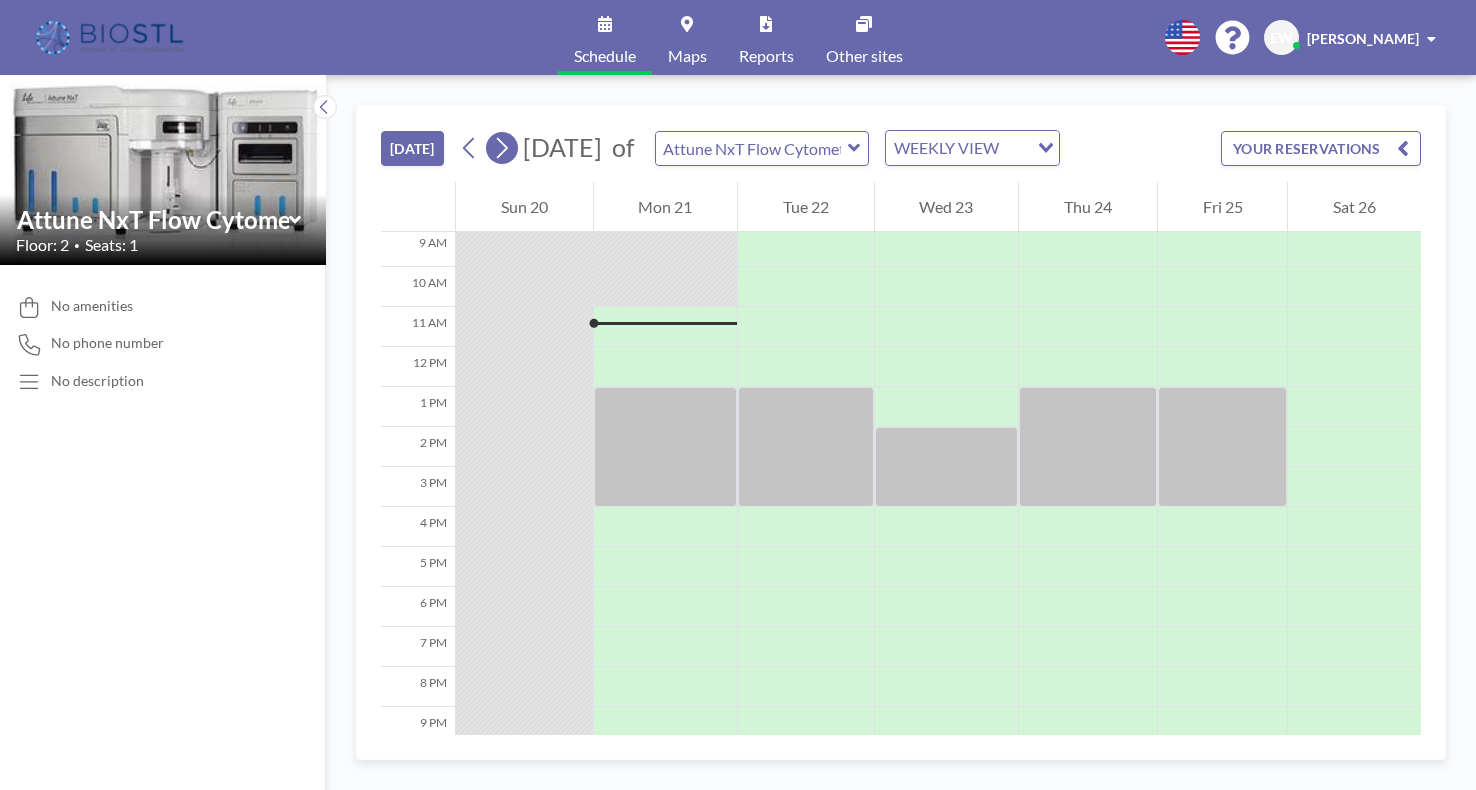 click 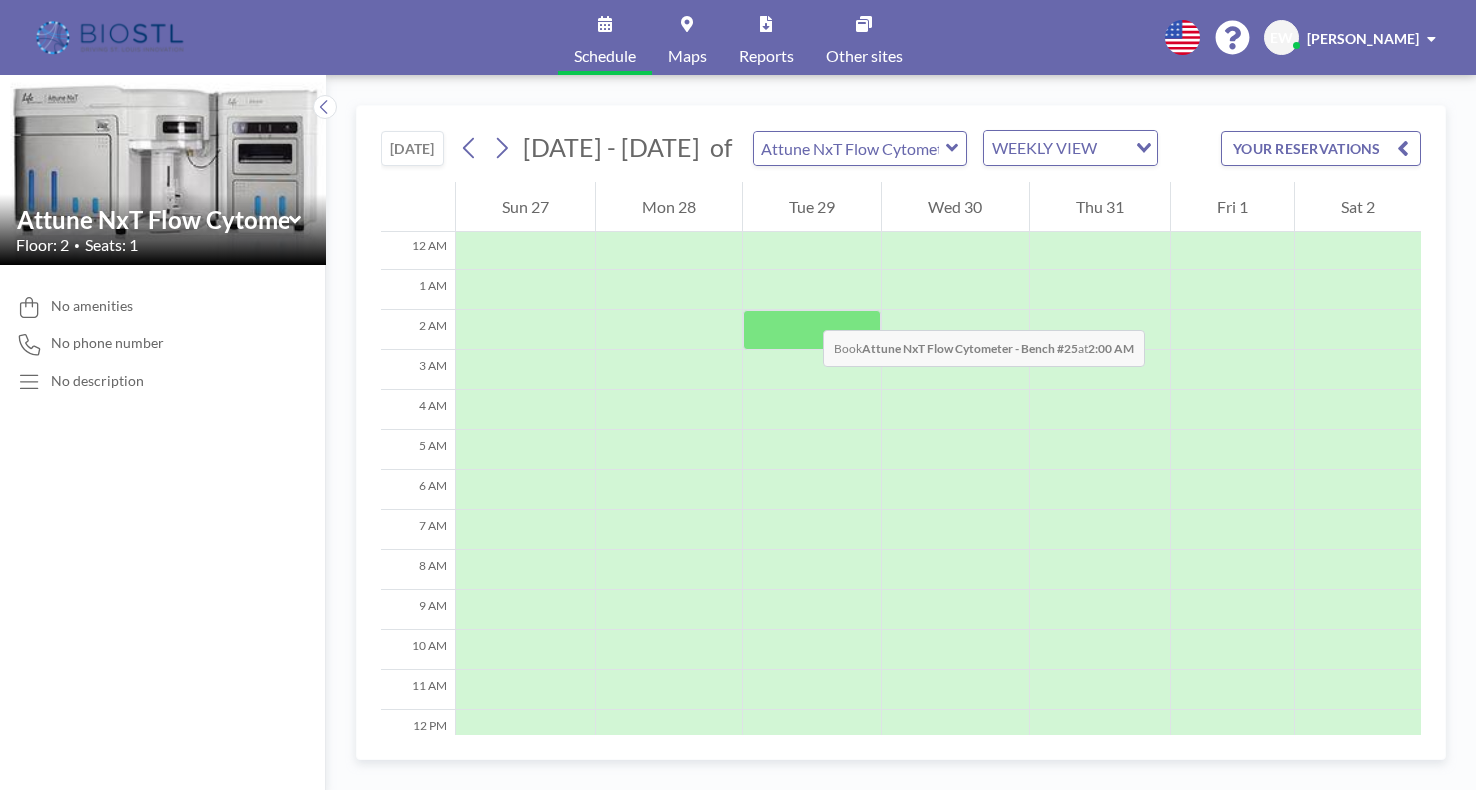 scroll, scrollTop: 0, scrollLeft: 0, axis: both 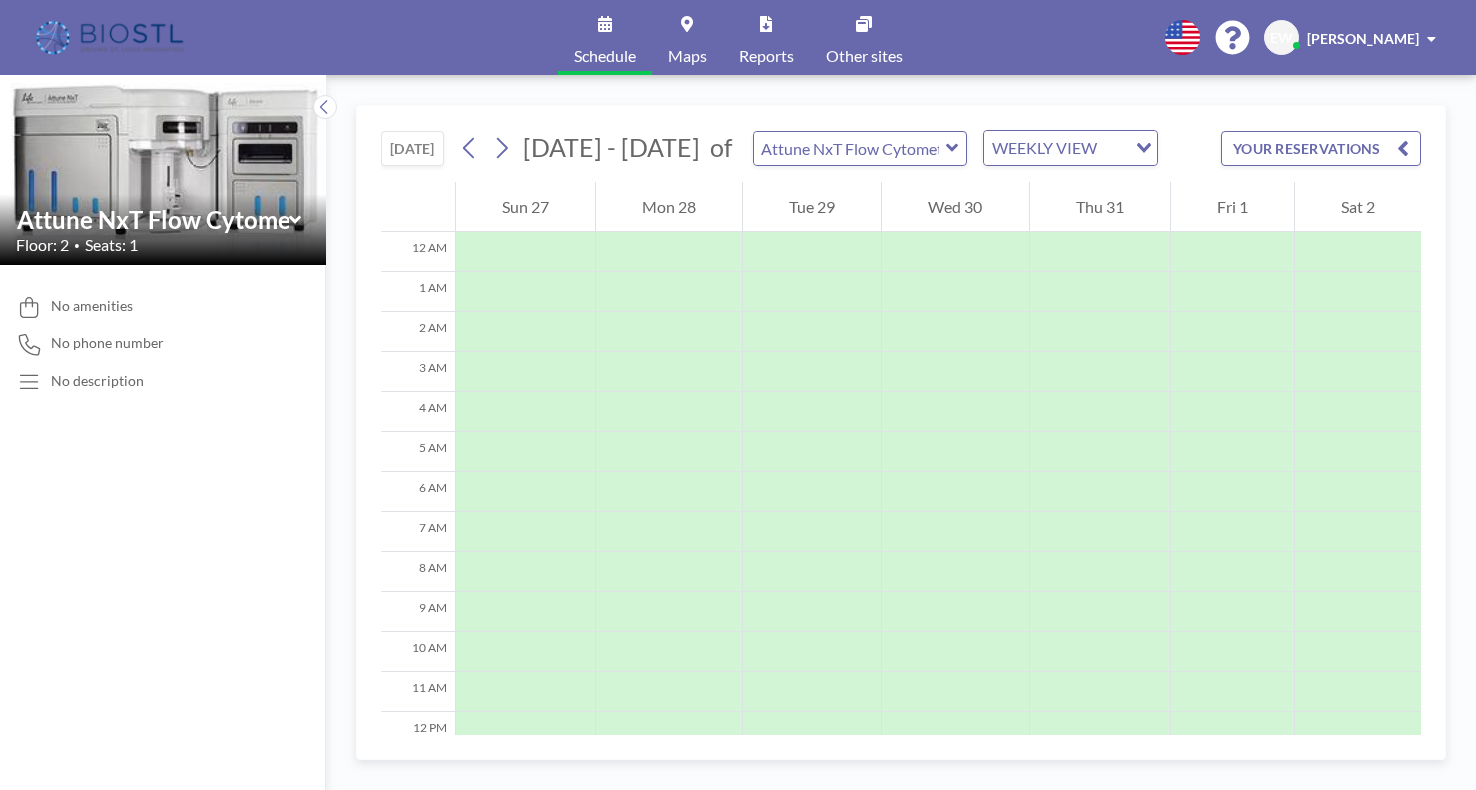 click 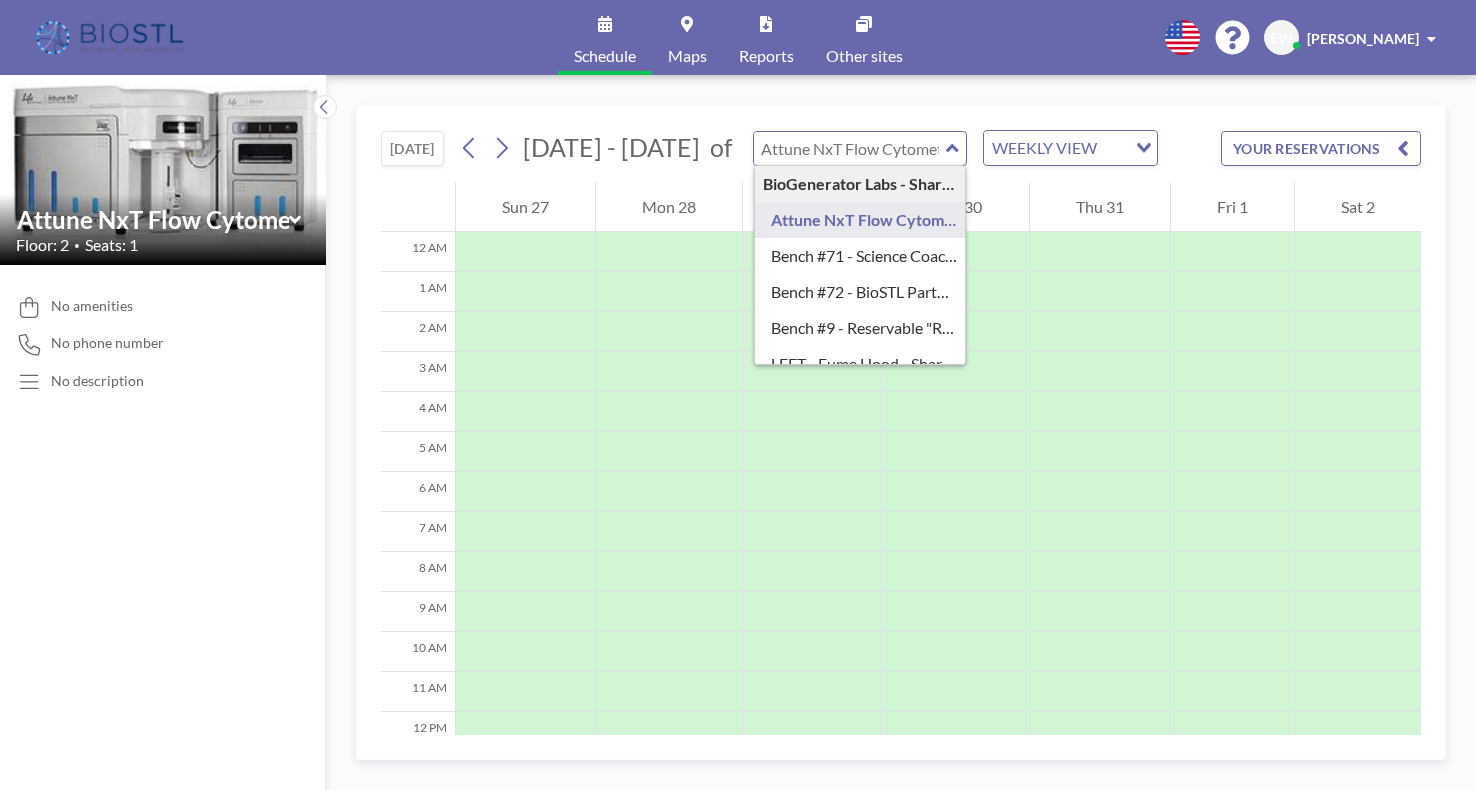 click on "BioGenerator Labs - Shared Lab 208" at bounding box center (860, 184) 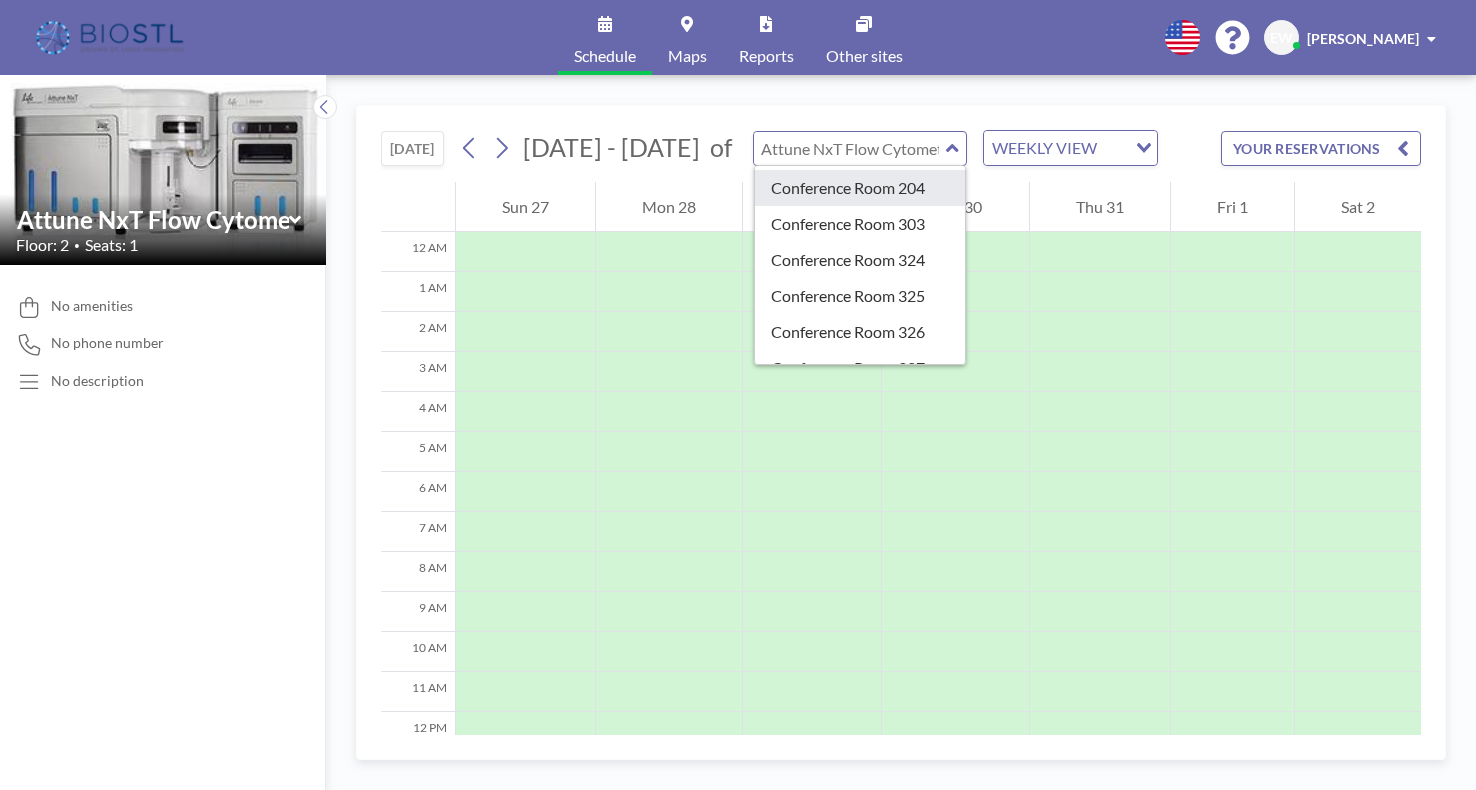 scroll, scrollTop: 500, scrollLeft: 0, axis: vertical 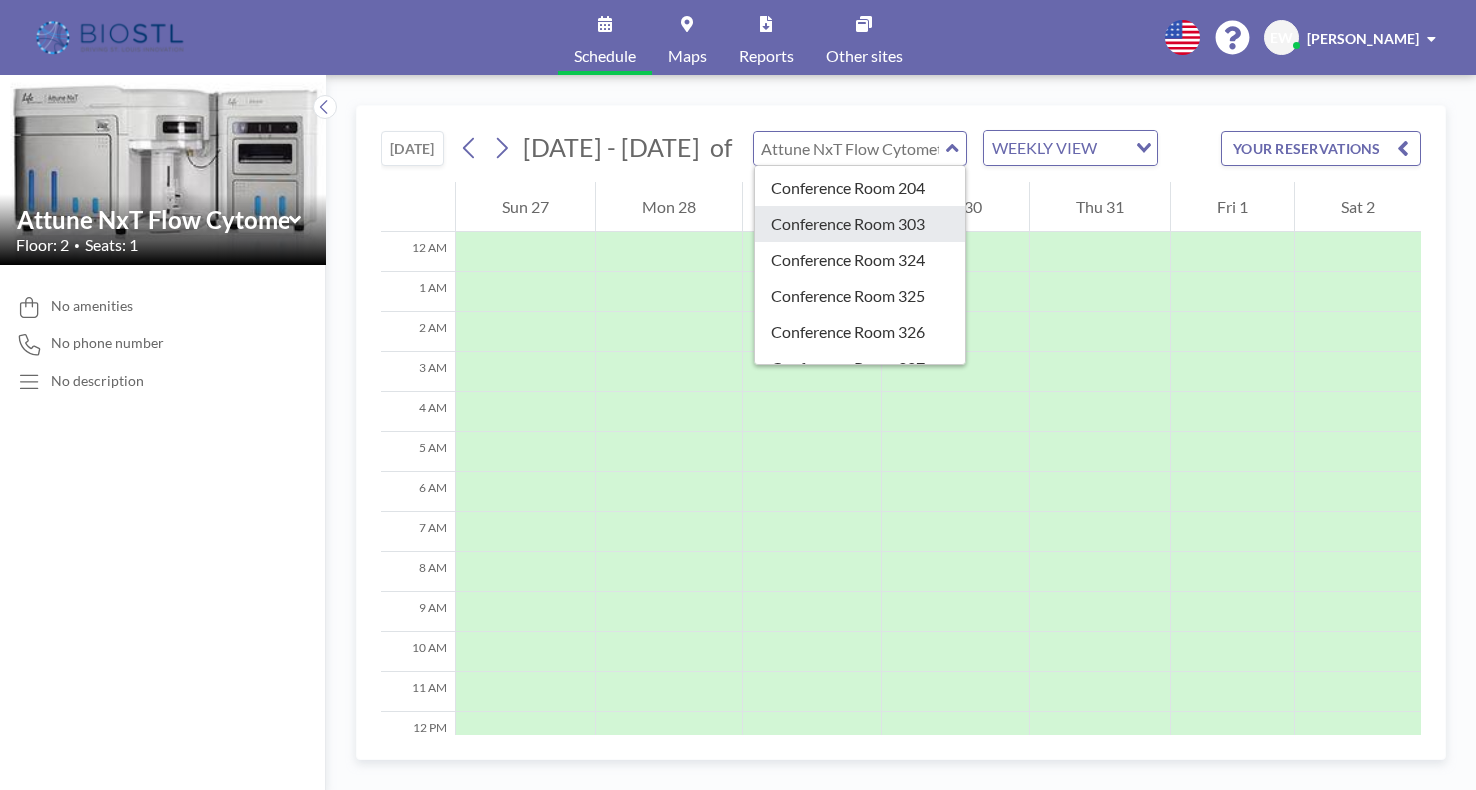 type on "Conference Room 303" 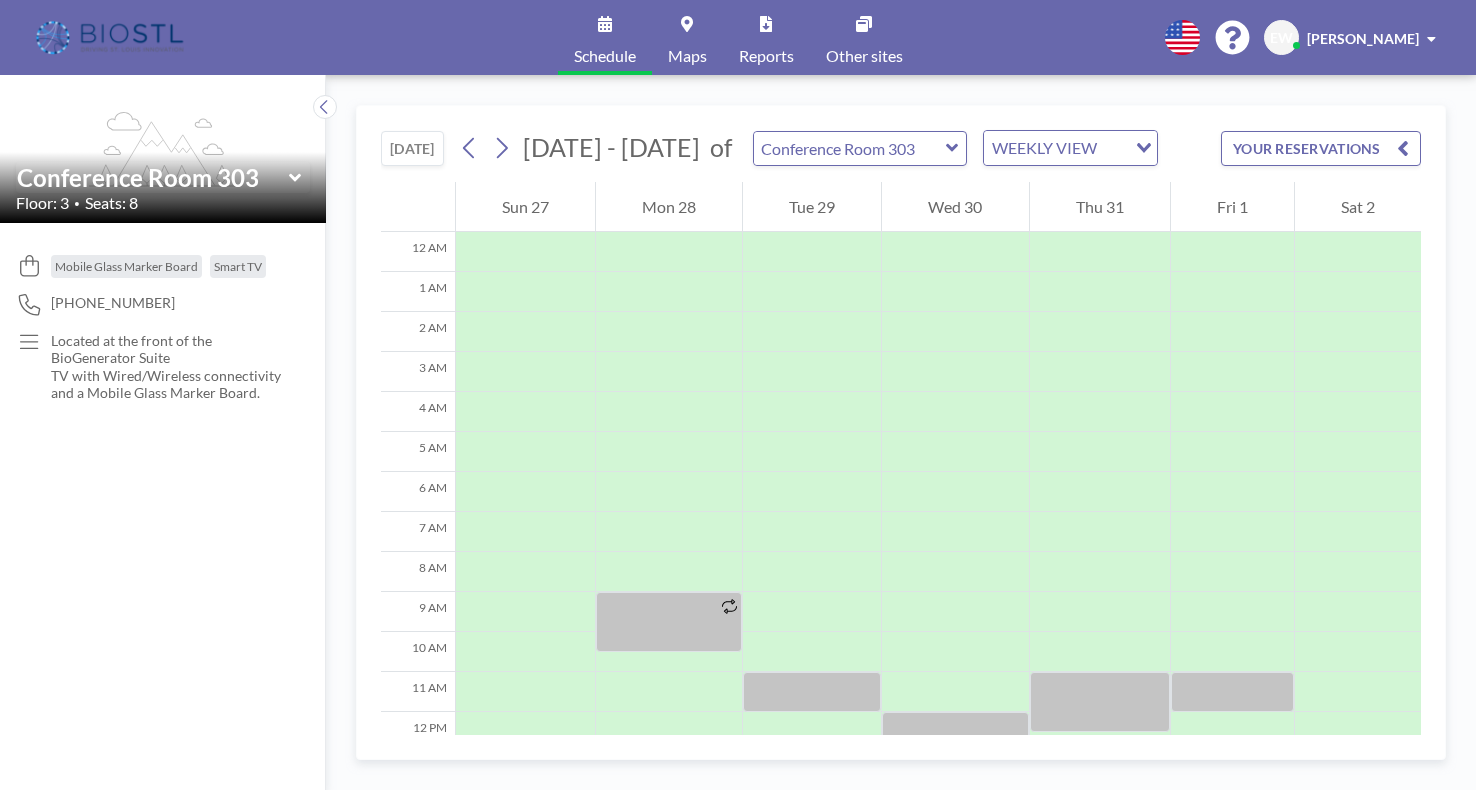 scroll, scrollTop: 280, scrollLeft: 0, axis: vertical 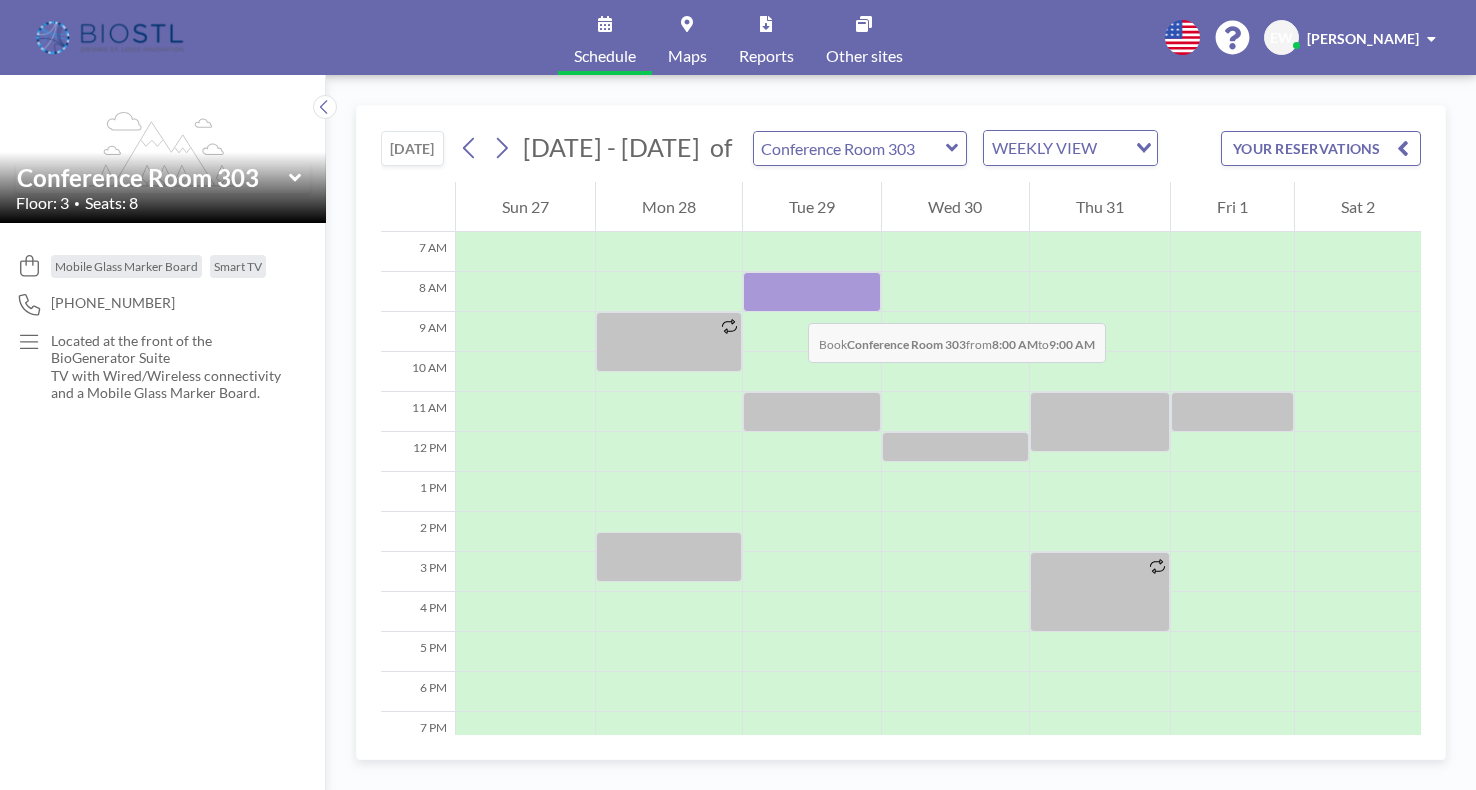 click at bounding box center (812, 292) 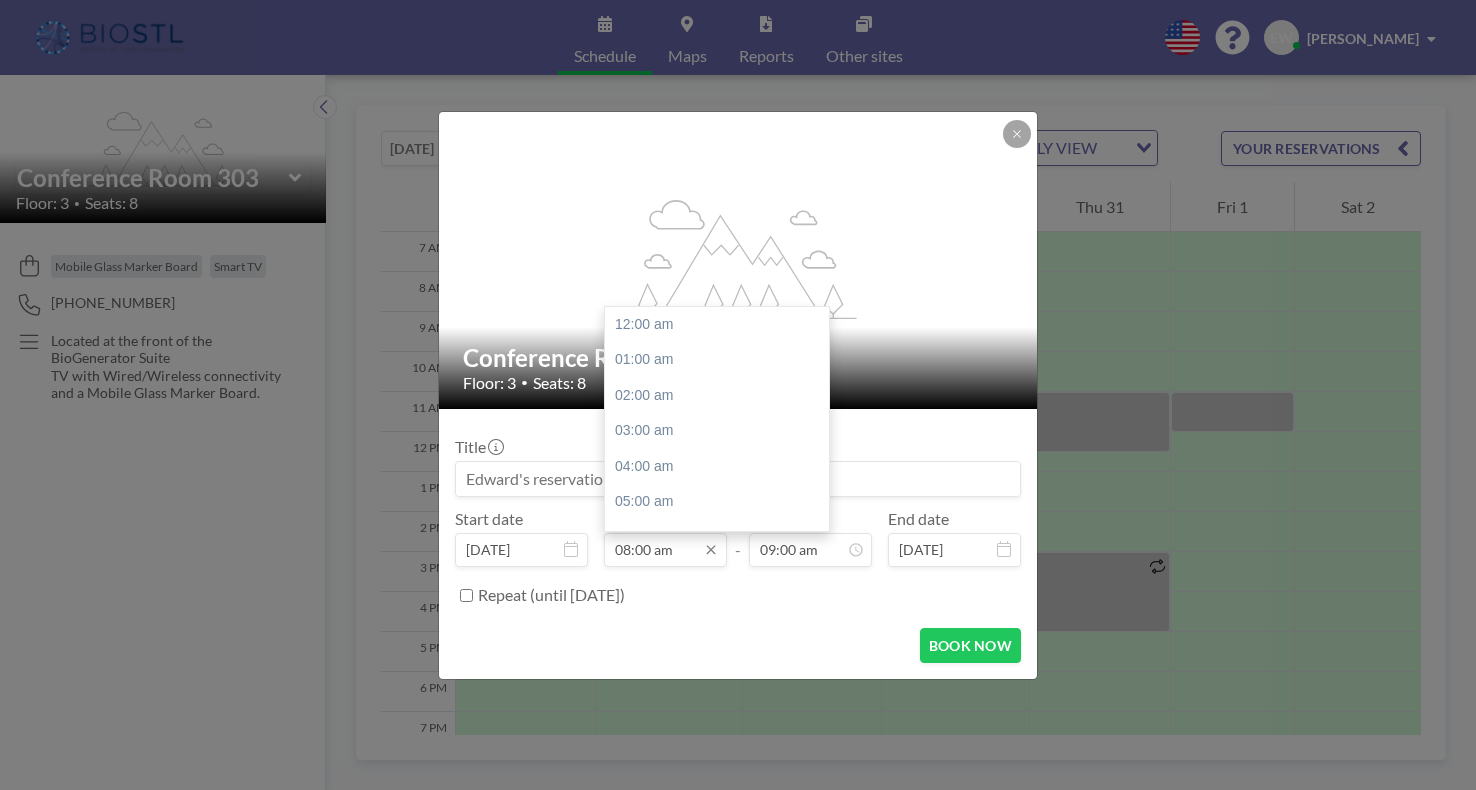 scroll, scrollTop: 284, scrollLeft: 0, axis: vertical 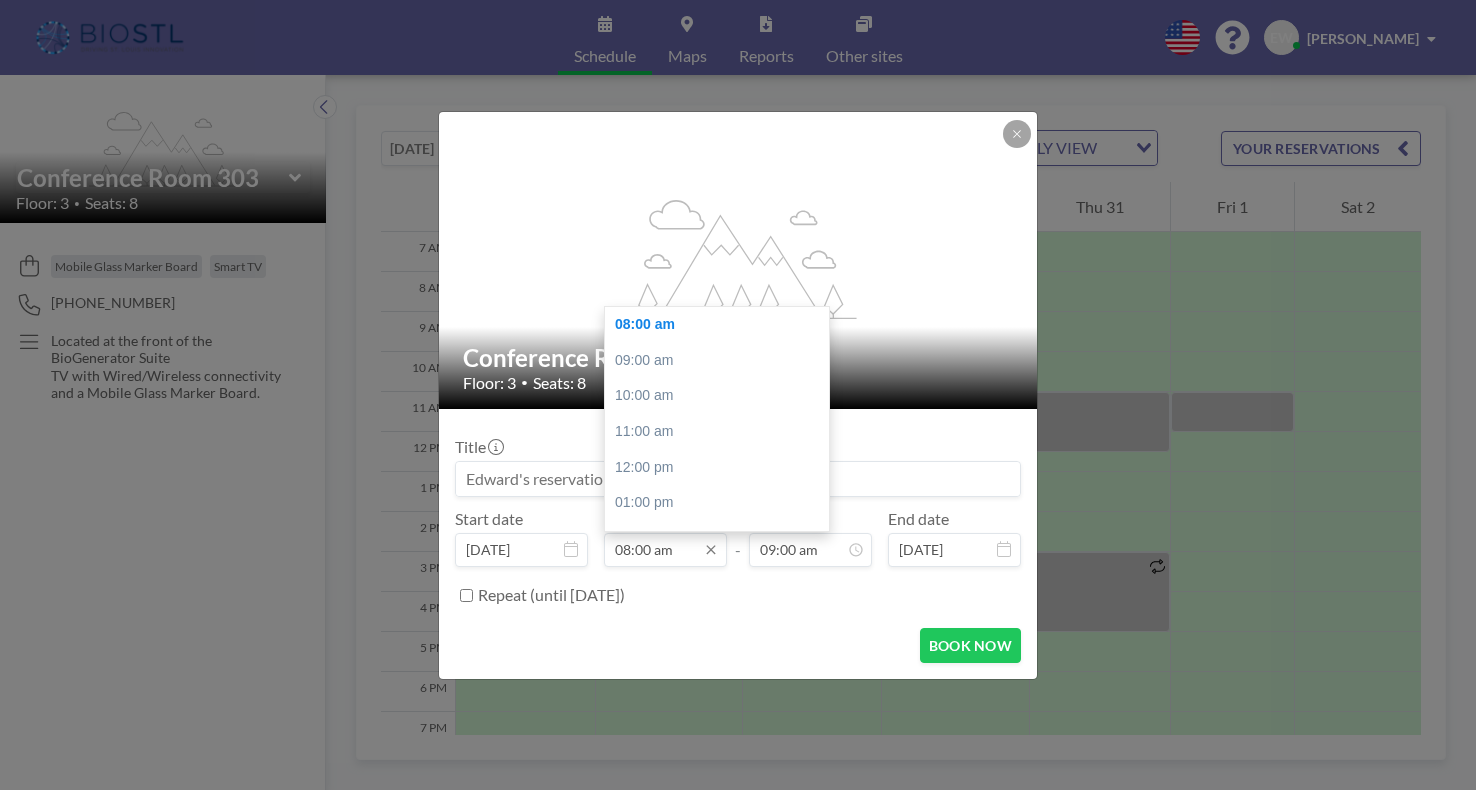 click on "08:00 am" at bounding box center [665, 550] 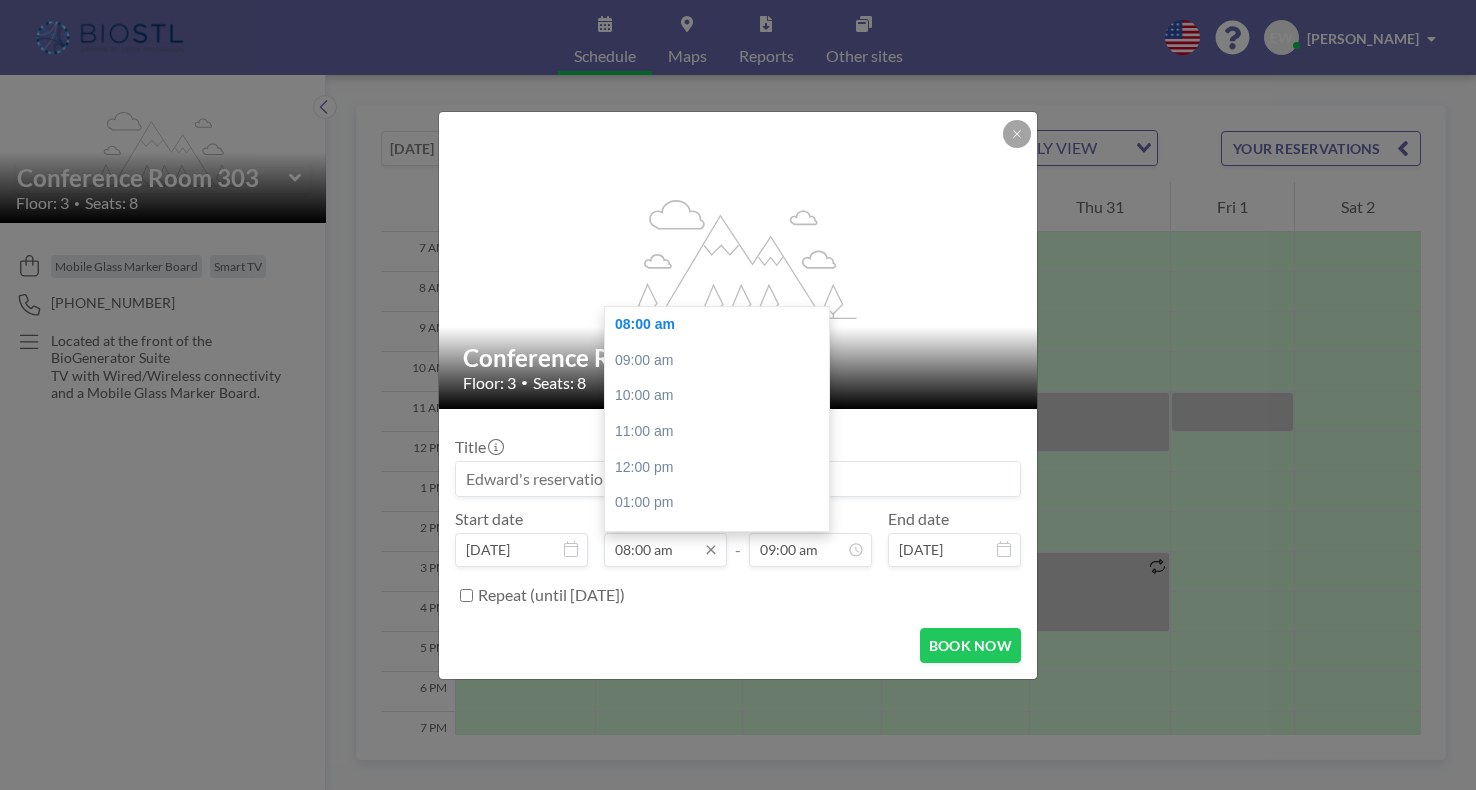 drag, startPoint x: 637, startPoint y: 551, endPoint x: 652, endPoint y: 548, distance: 15.297058 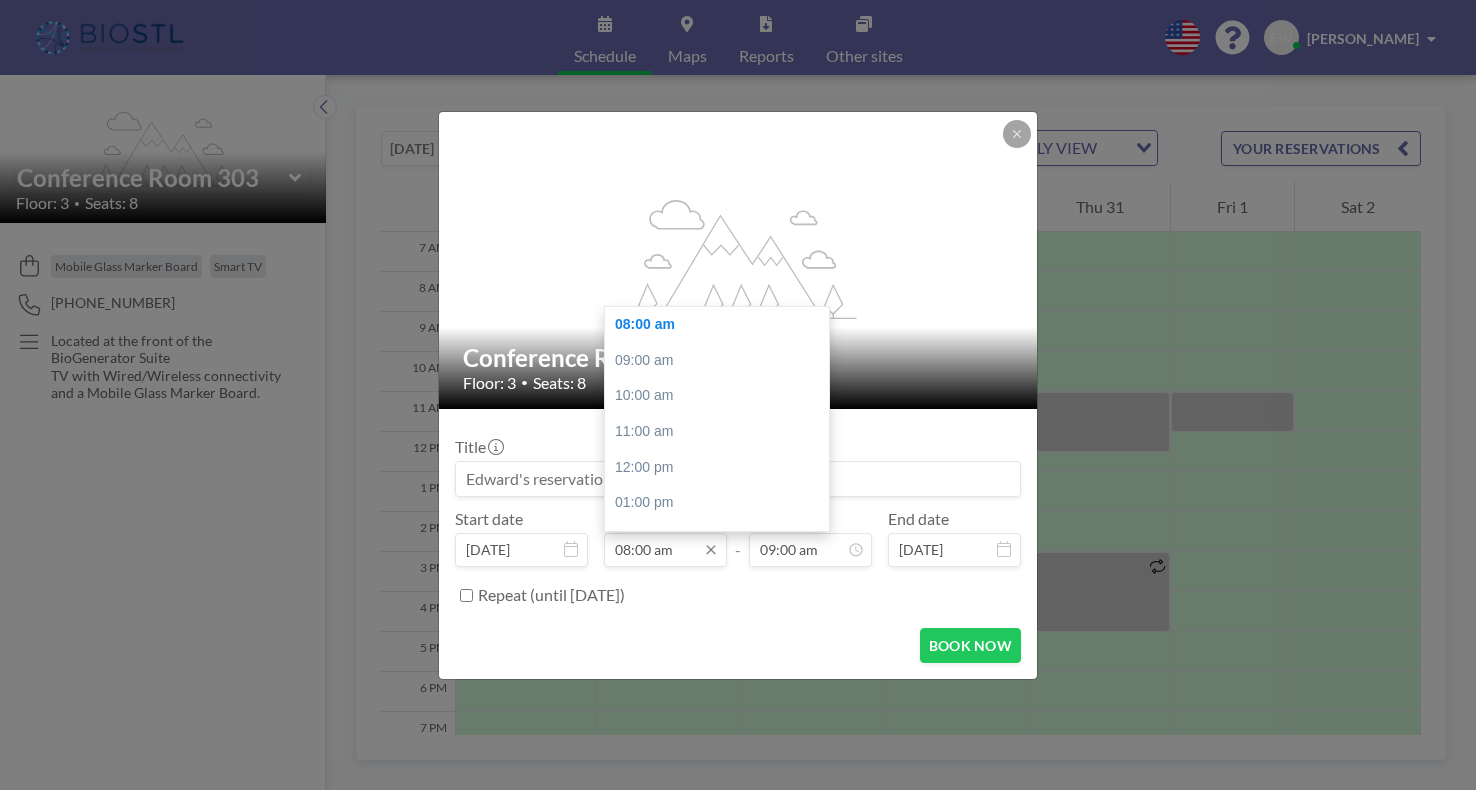 click on "08:00 am" at bounding box center (665, 550) 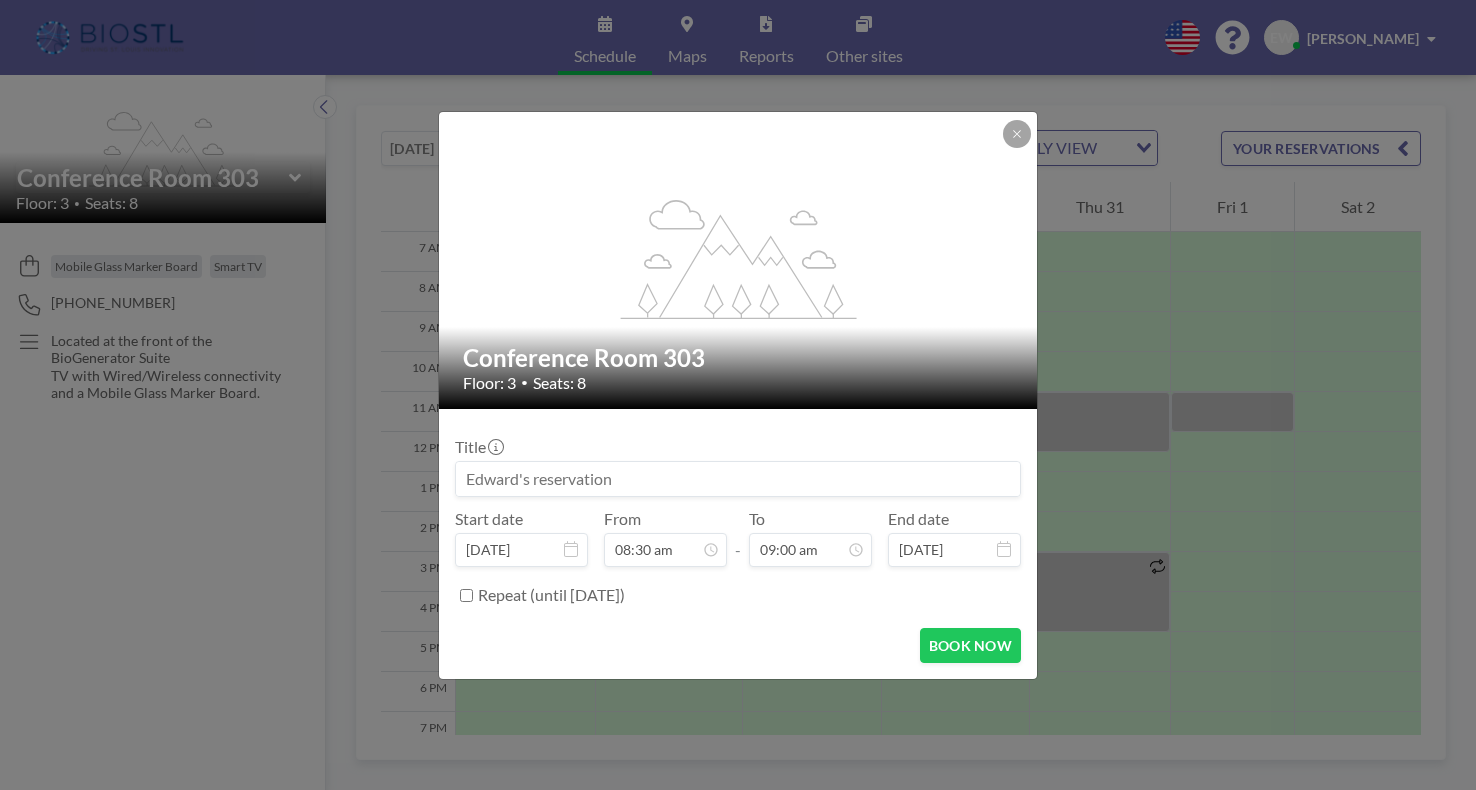 type on "08:30 am" 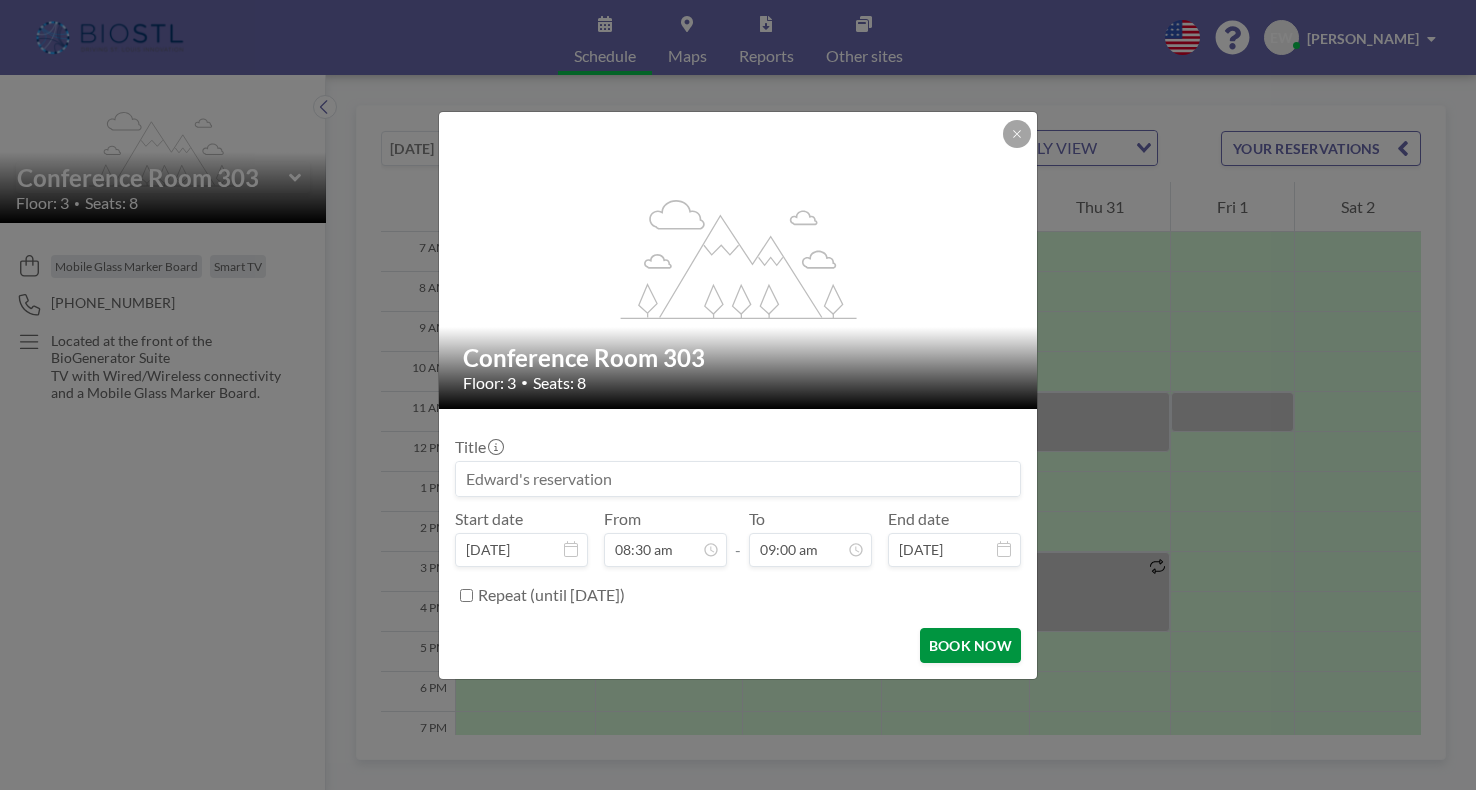 click on "BOOK NOW" at bounding box center (970, 645) 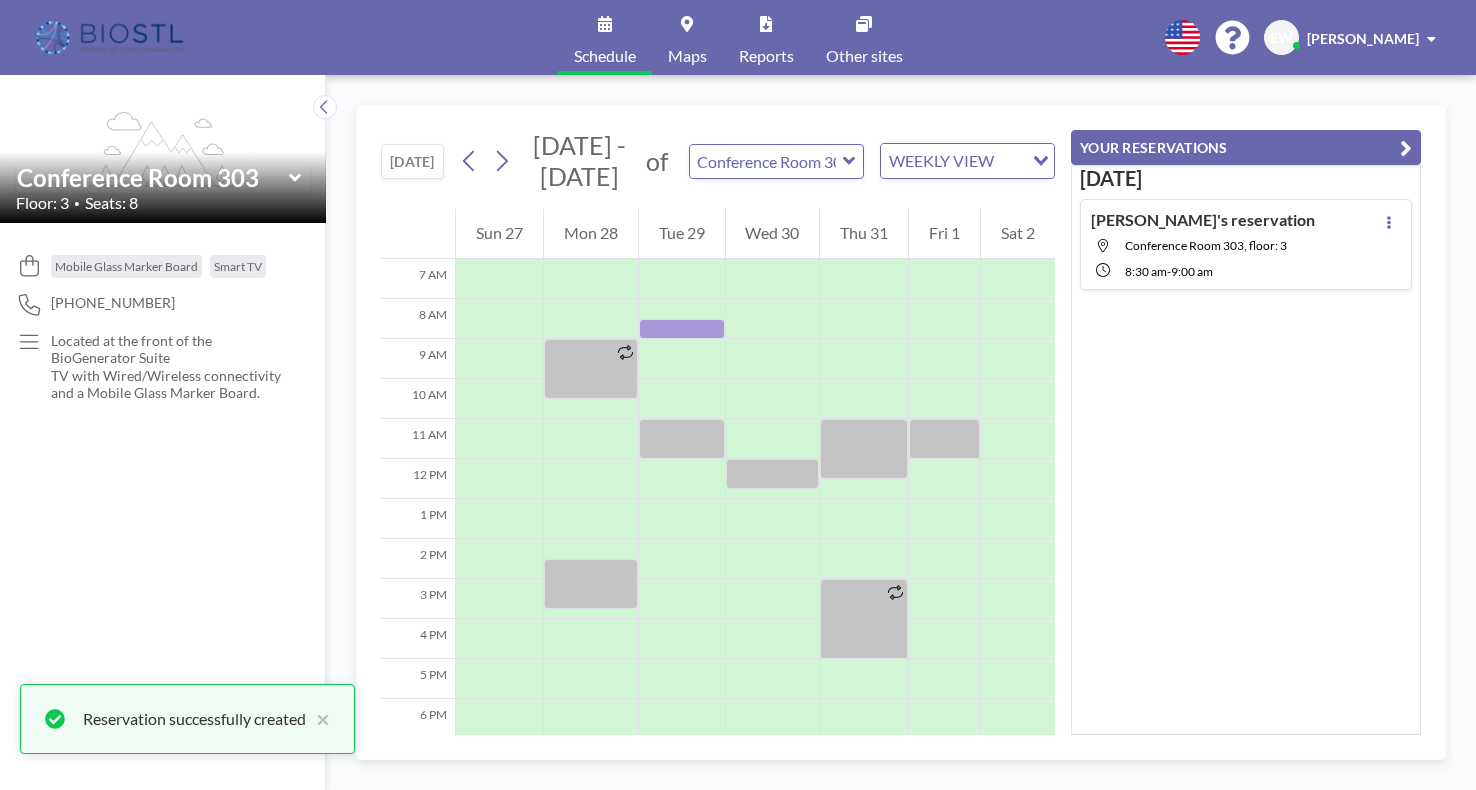 scroll, scrollTop: 0, scrollLeft: 0, axis: both 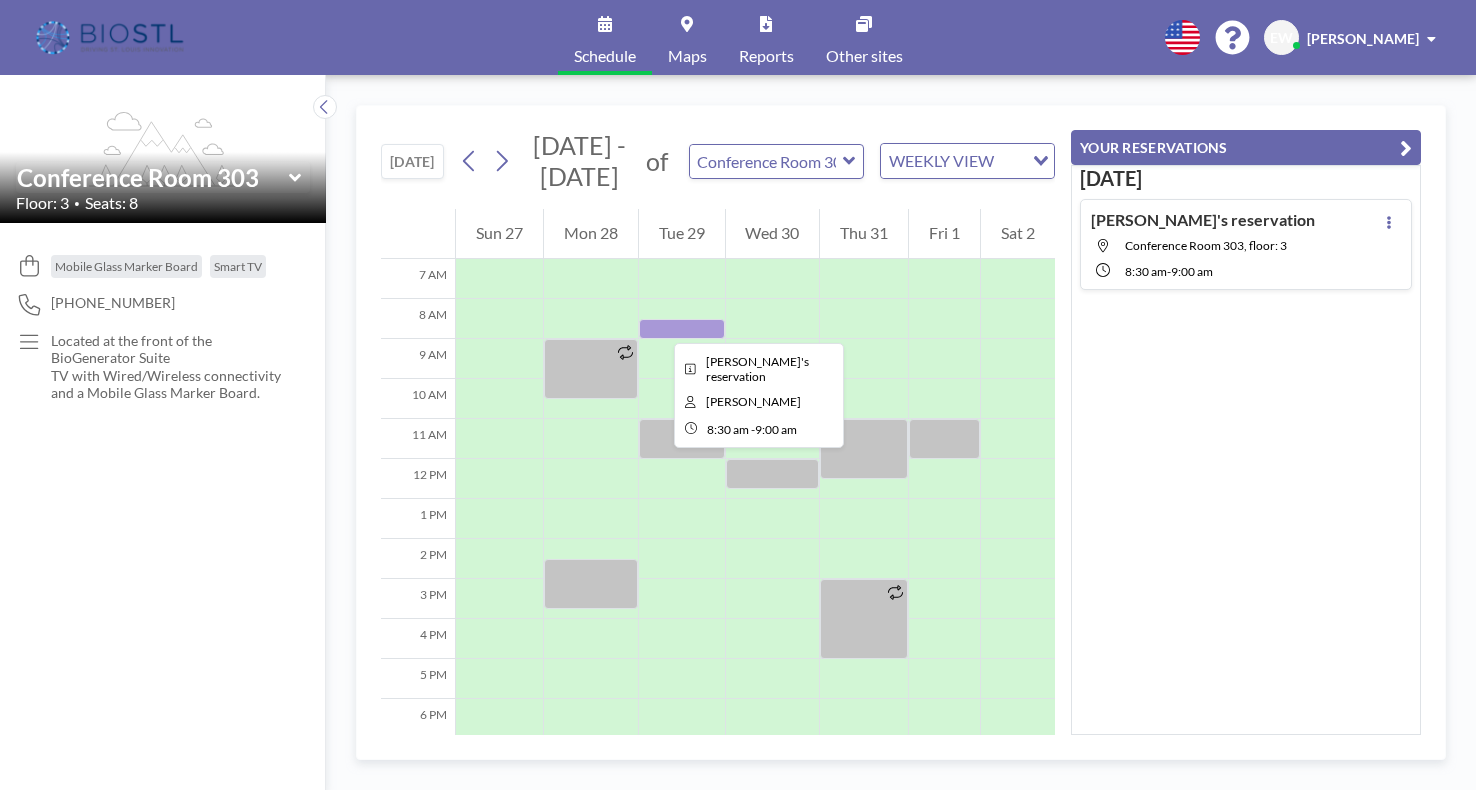 click at bounding box center [682, 329] 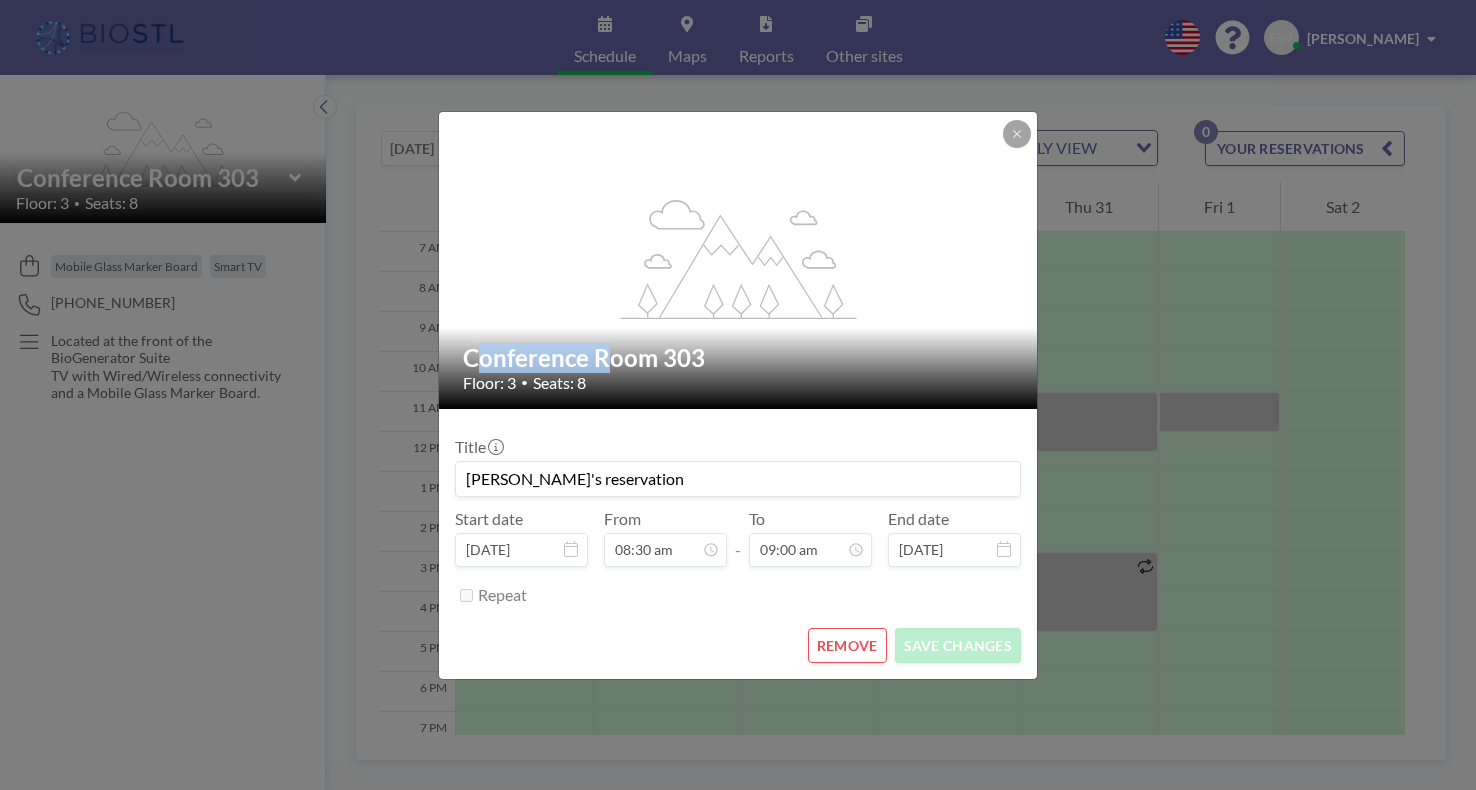 click on "flex-grow: 1.2;" at bounding box center [739, 260] 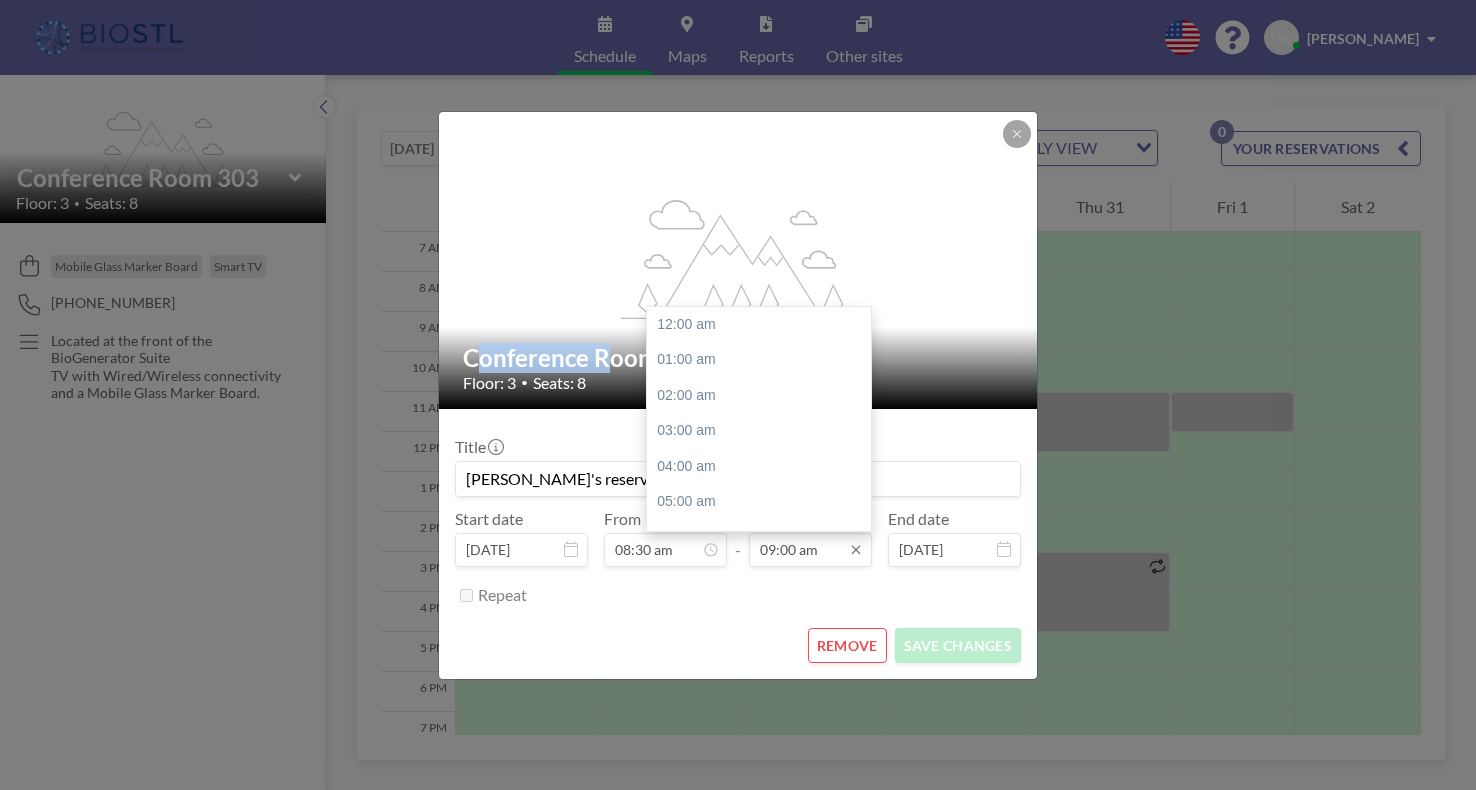 scroll, scrollTop: 320, scrollLeft: 0, axis: vertical 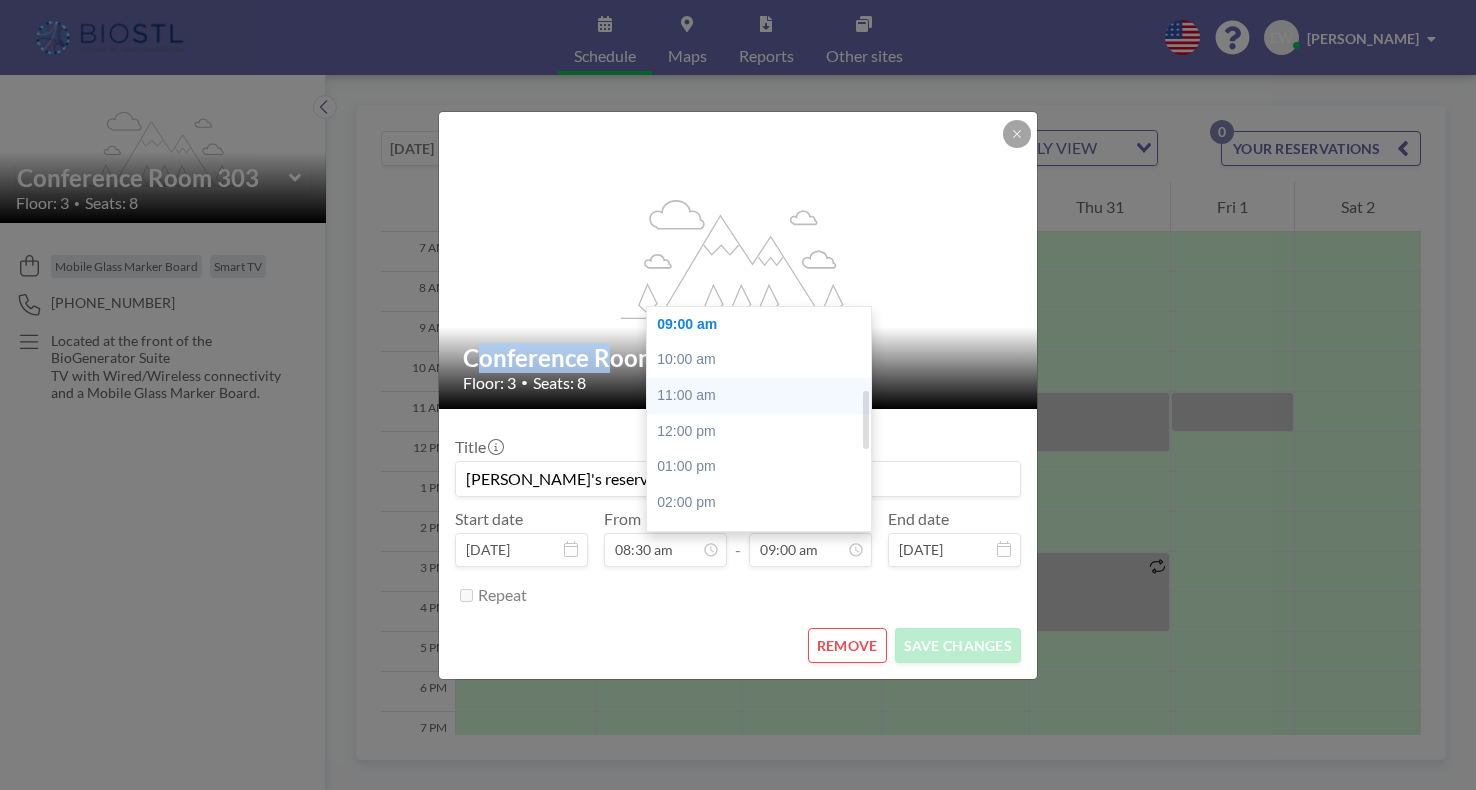 click on "11:00 am" at bounding box center (764, 396) 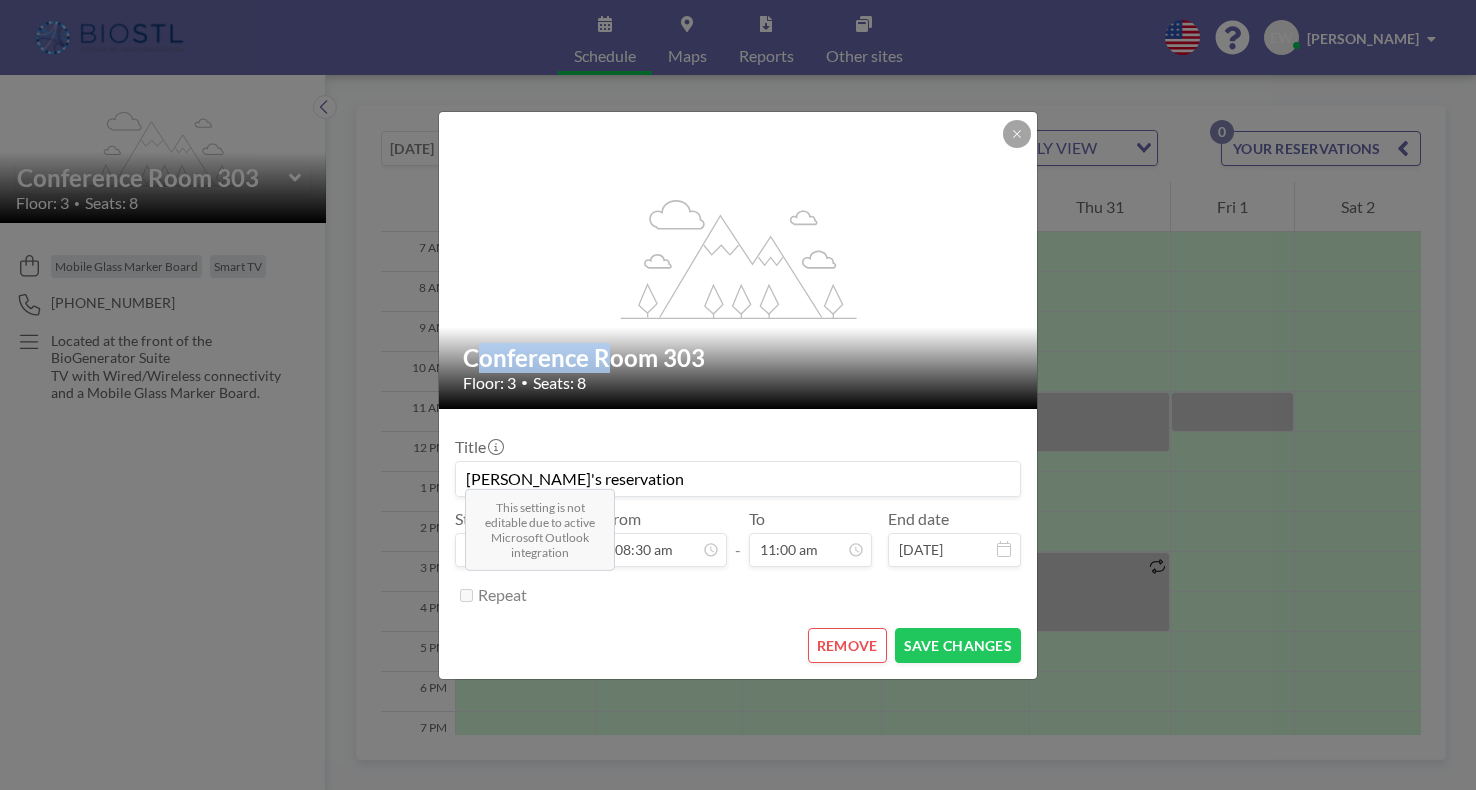 scroll, scrollTop: 392, scrollLeft: 0, axis: vertical 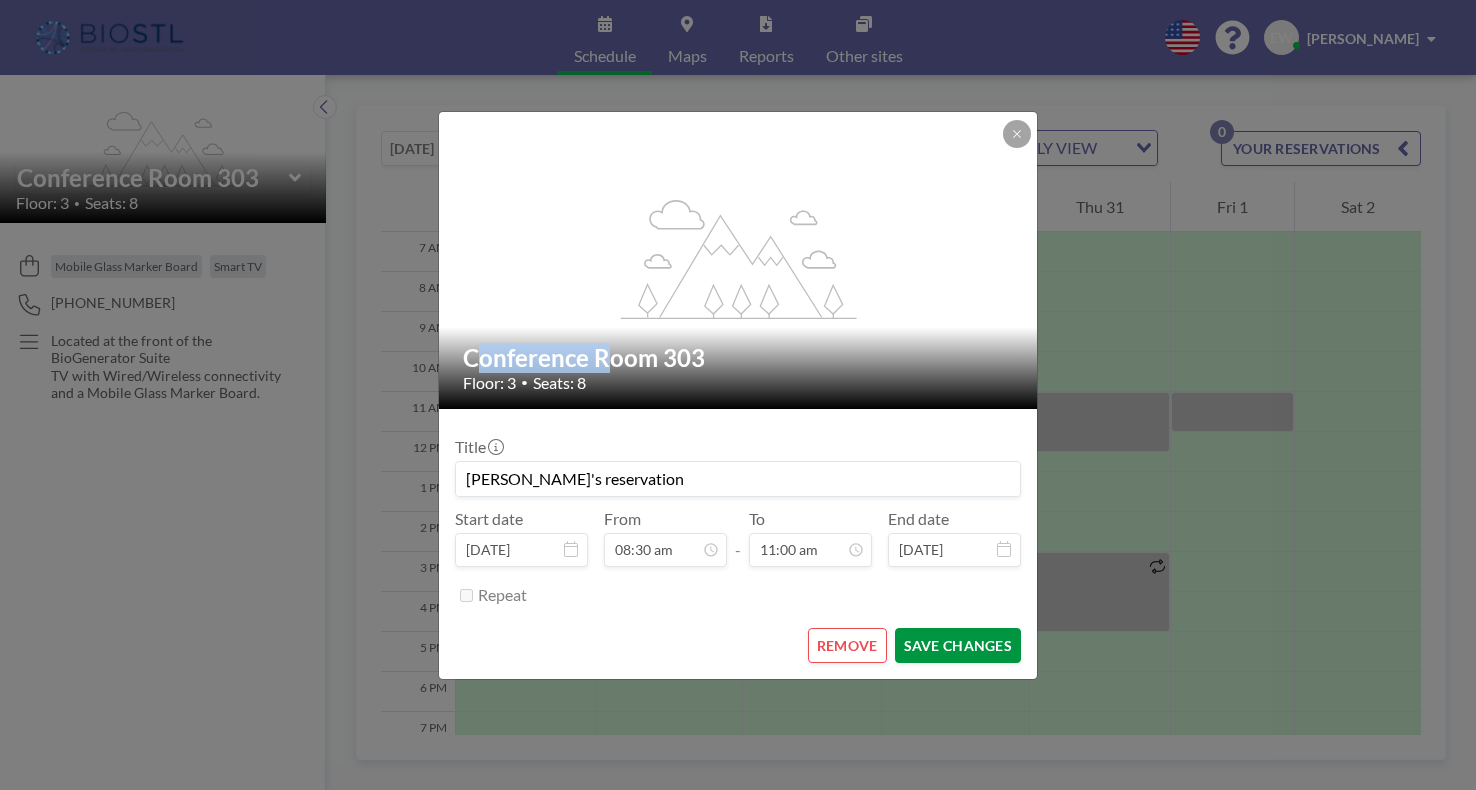 click on "SAVE CHANGES" at bounding box center (958, 645) 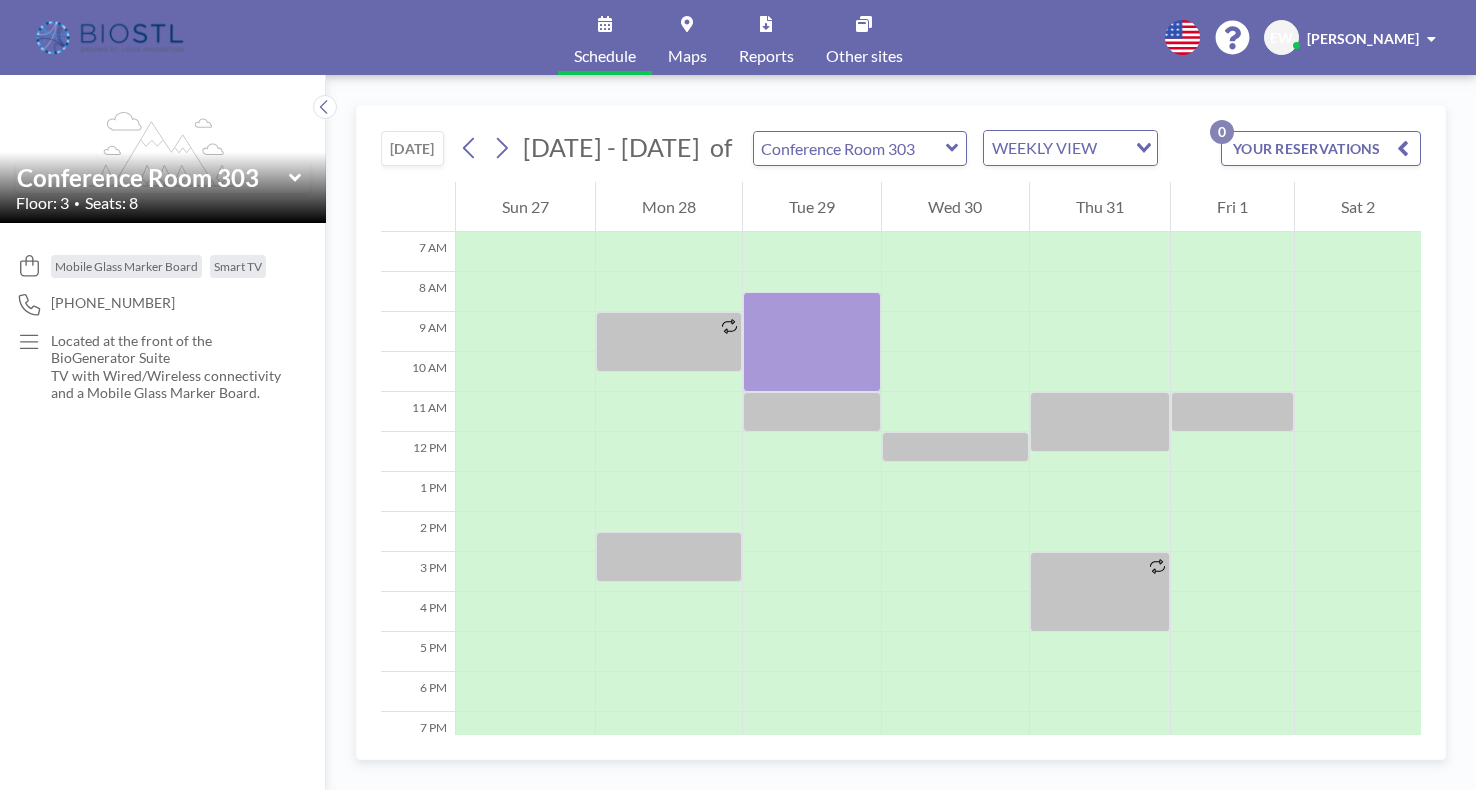 click at bounding box center (418, 207) 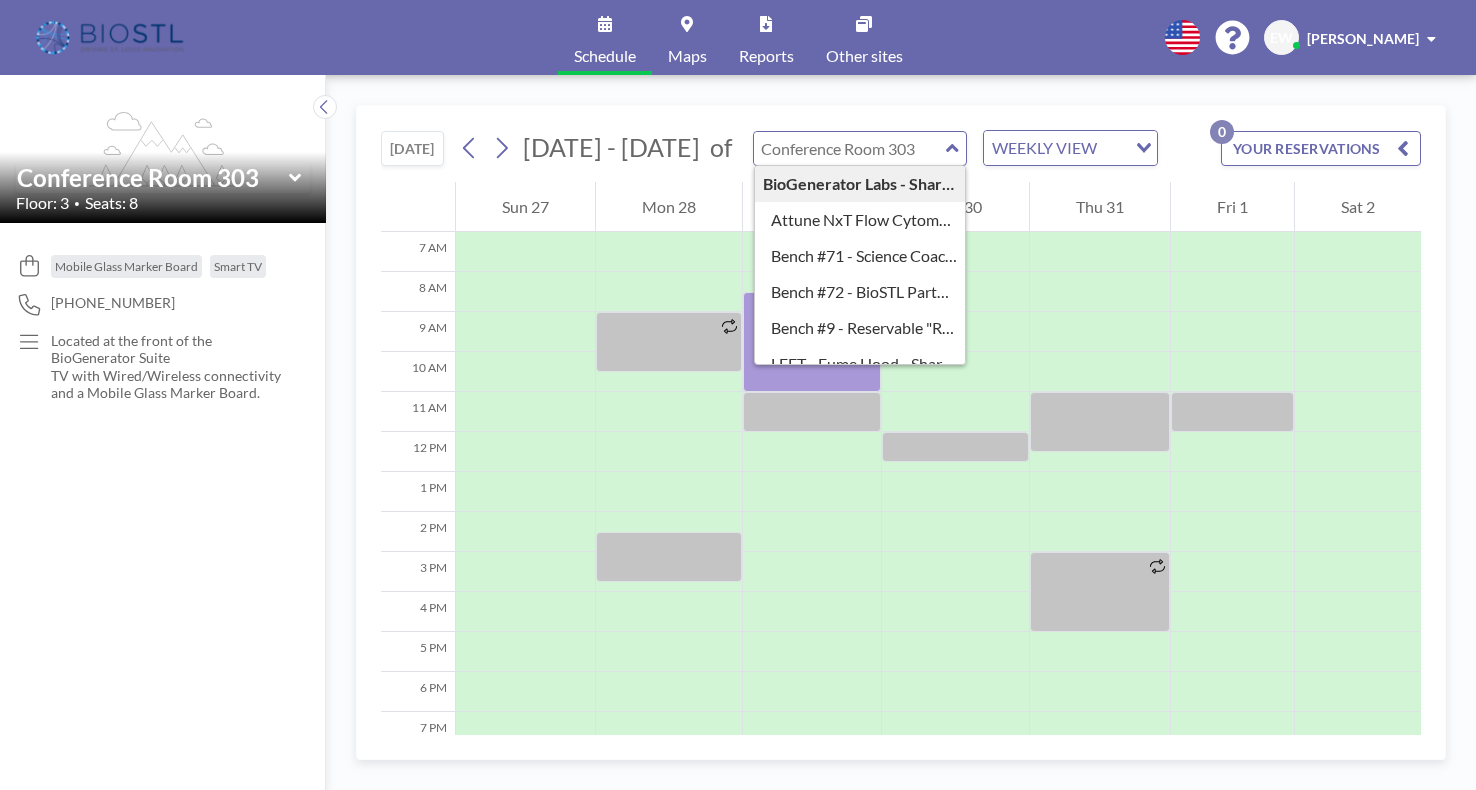 click at bounding box center (850, 148) 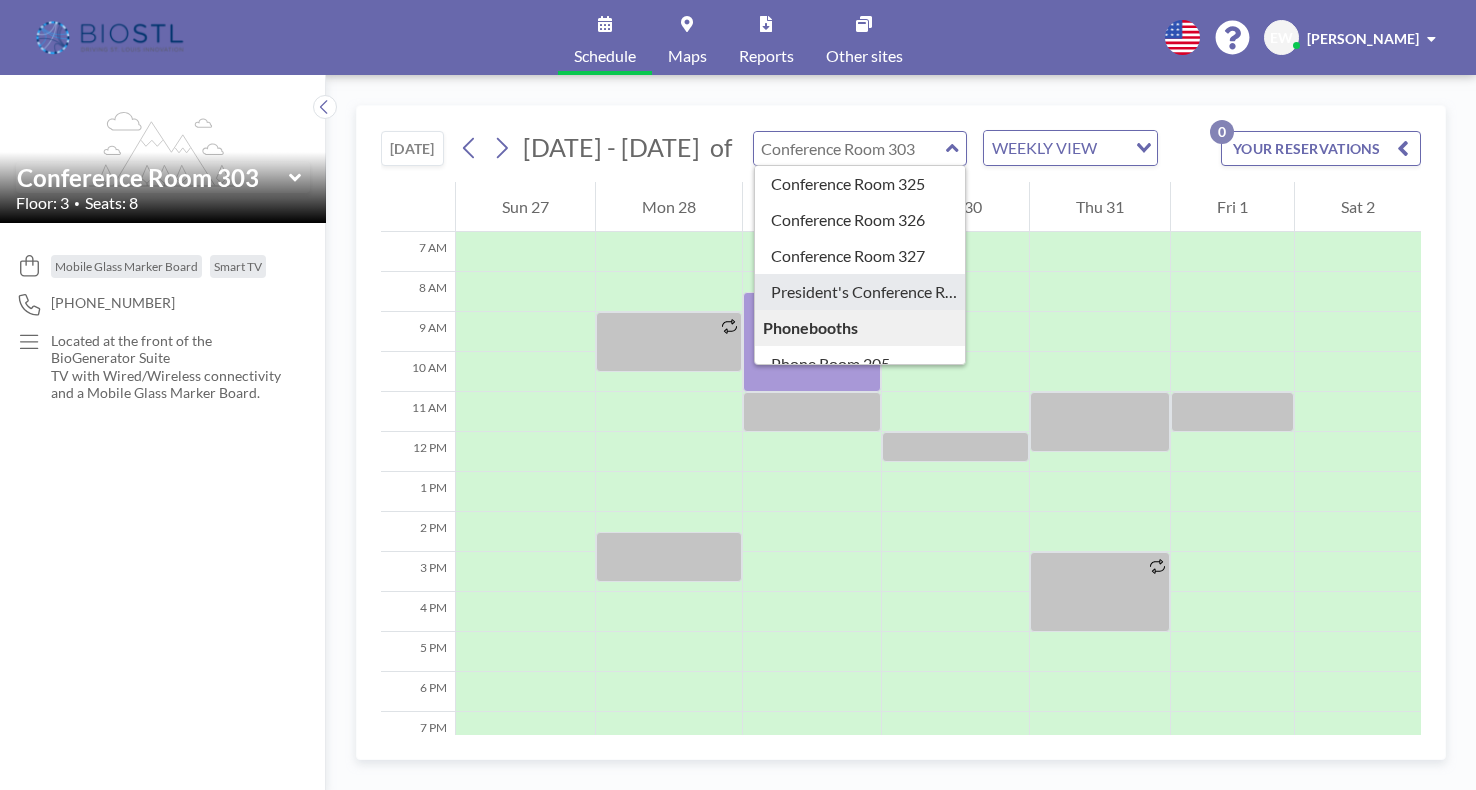 scroll, scrollTop: 512, scrollLeft: 0, axis: vertical 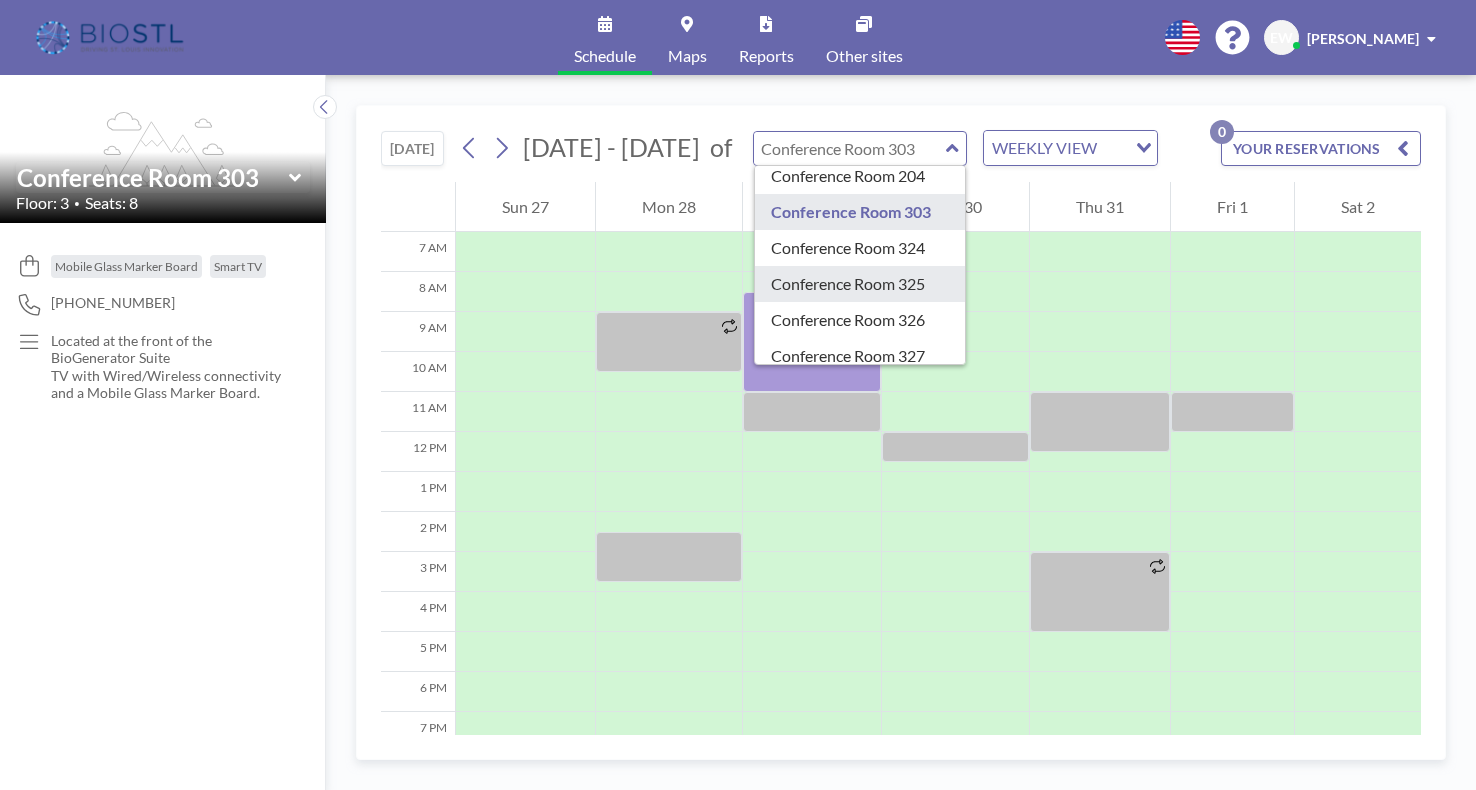 type on "Conference Room 325" 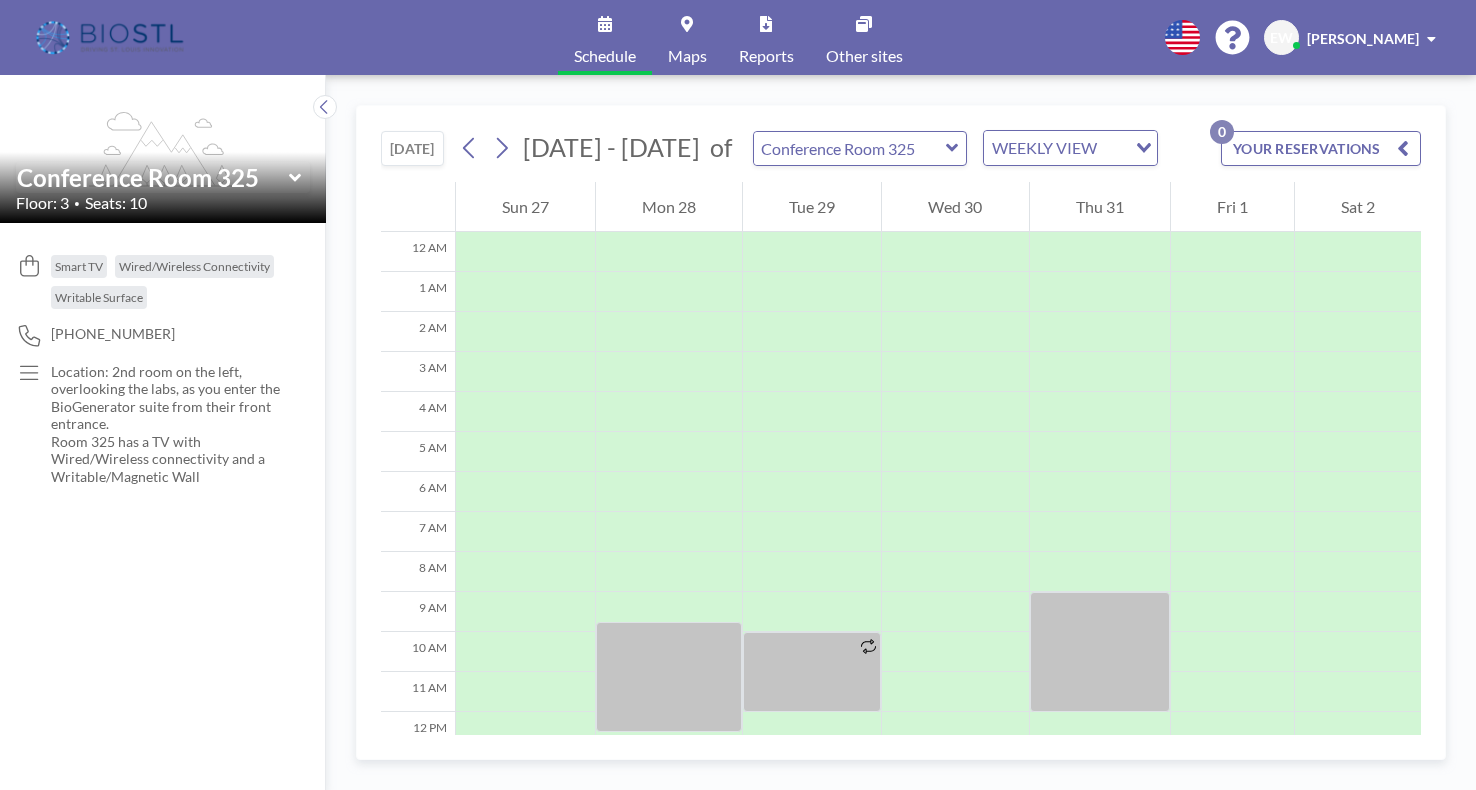 scroll, scrollTop: 280, scrollLeft: 0, axis: vertical 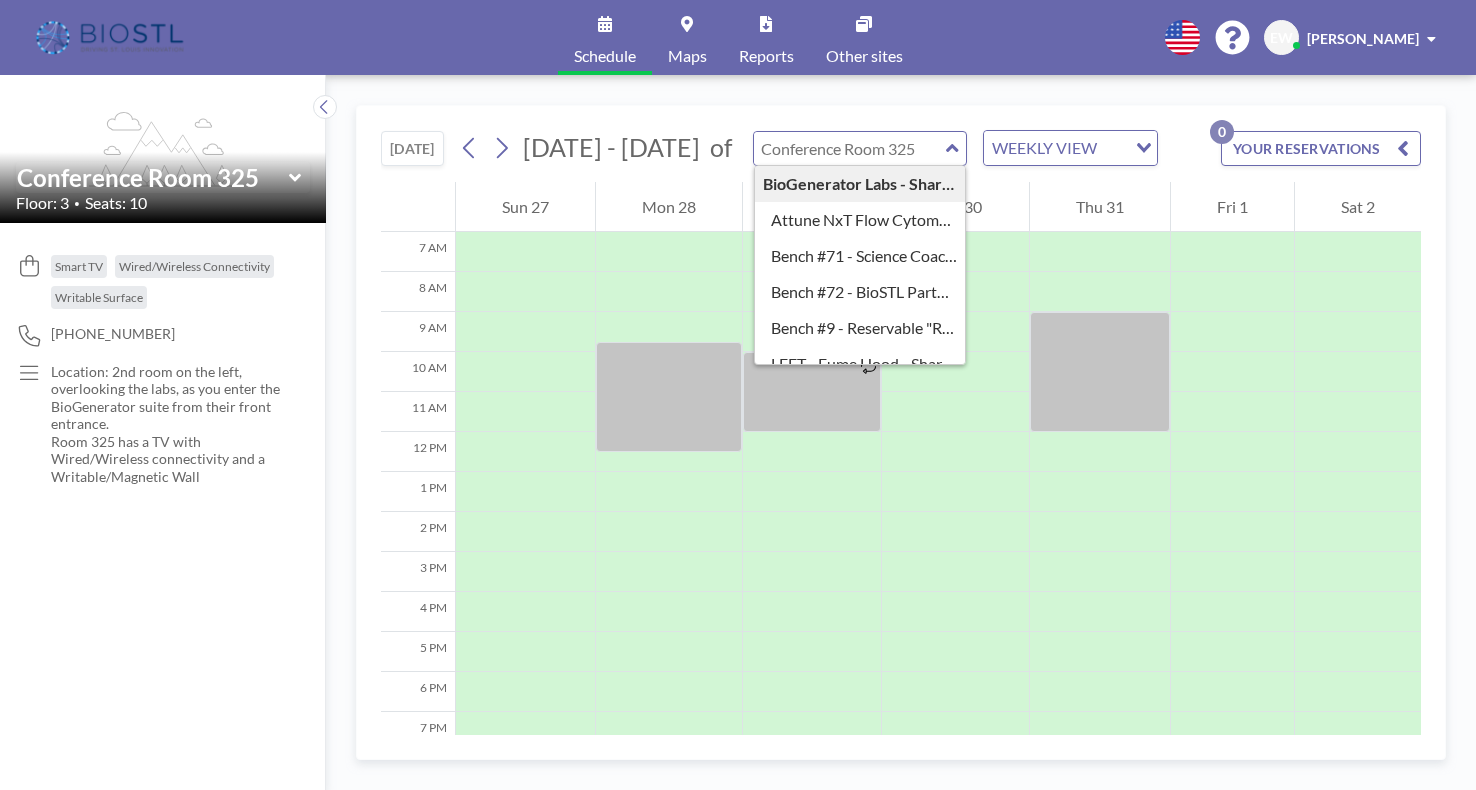 click at bounding box center (850, 148) 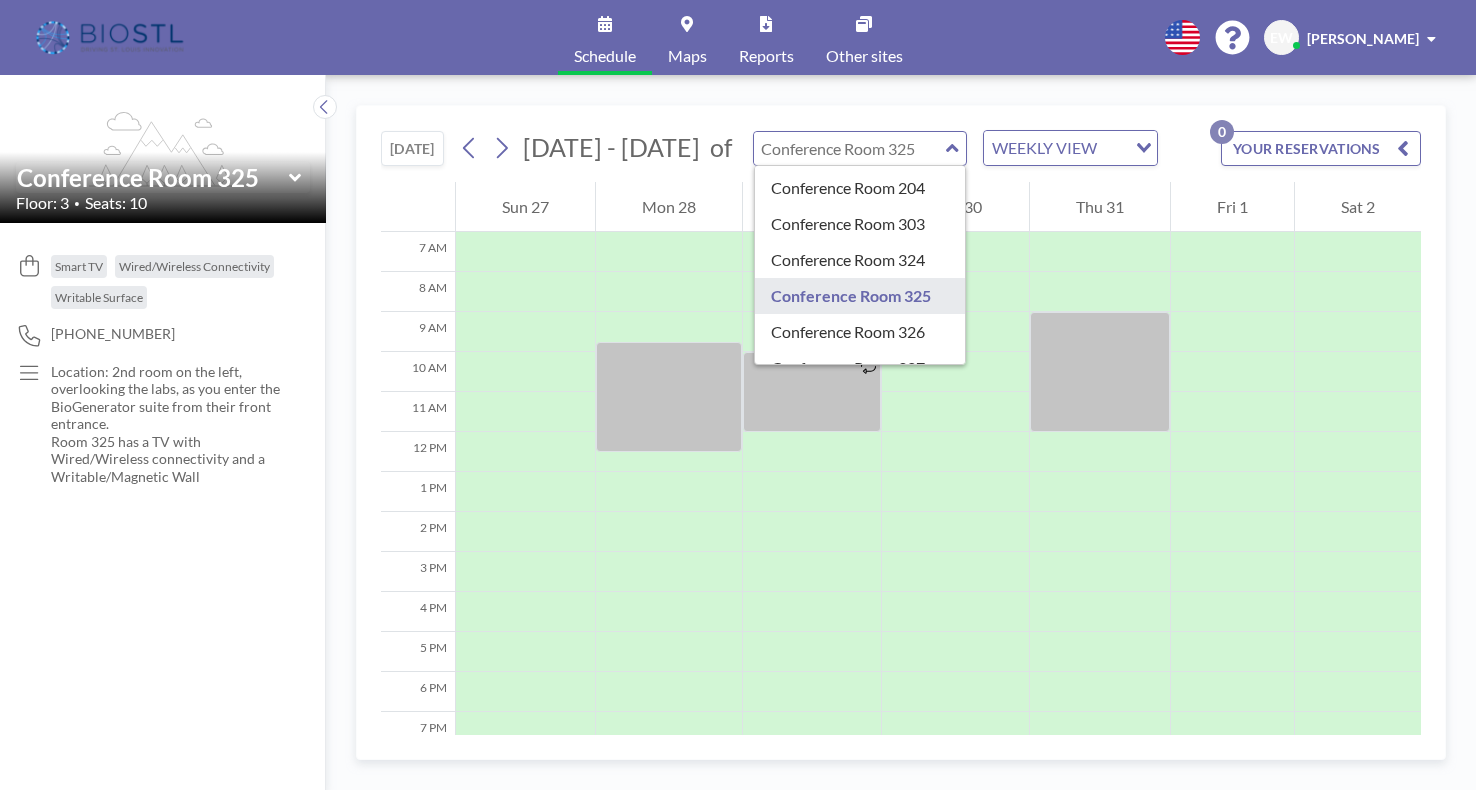 scroll, scrollTop: 600, scrollLeft: 0, axis: vertical 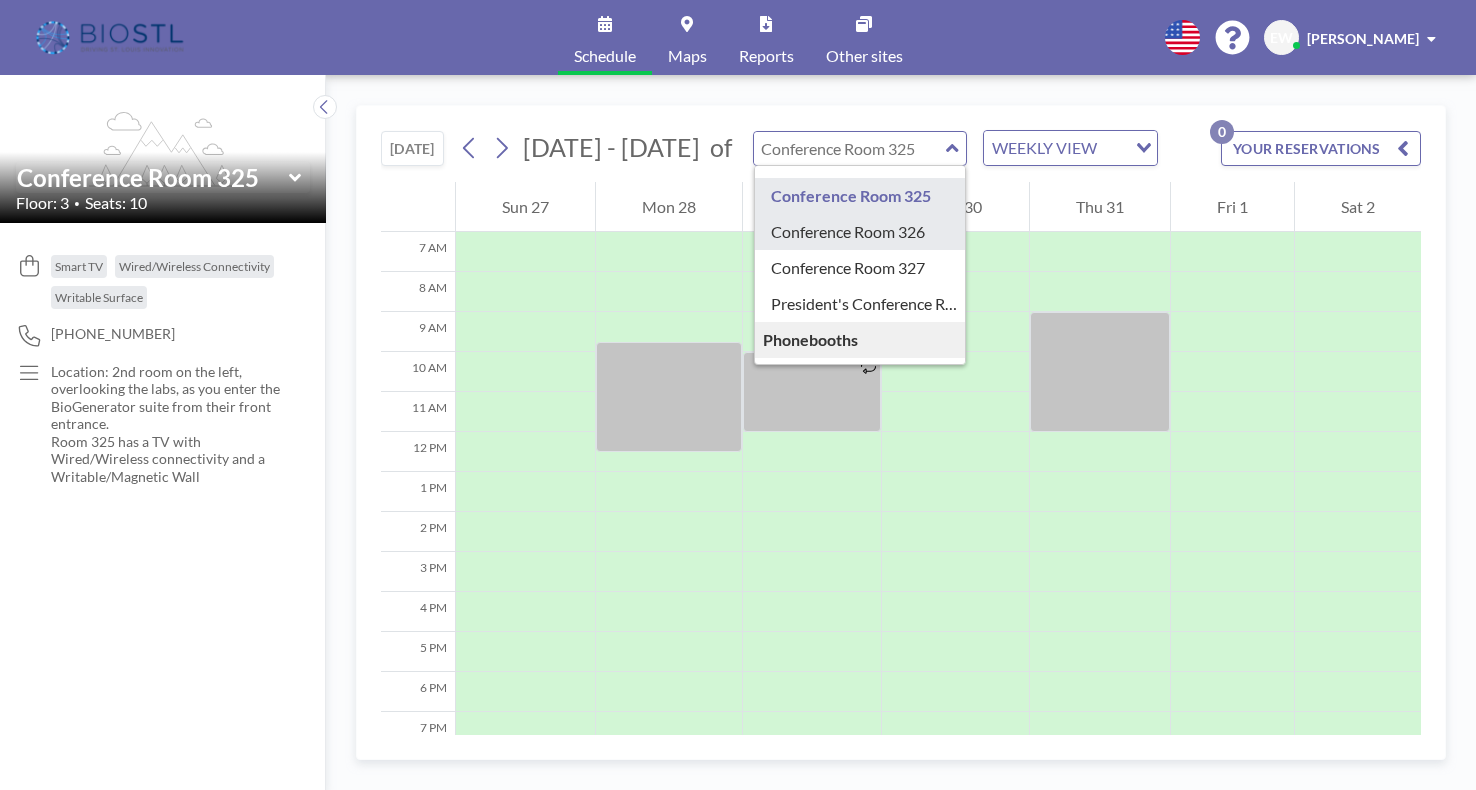 type on "Conference Room 326" 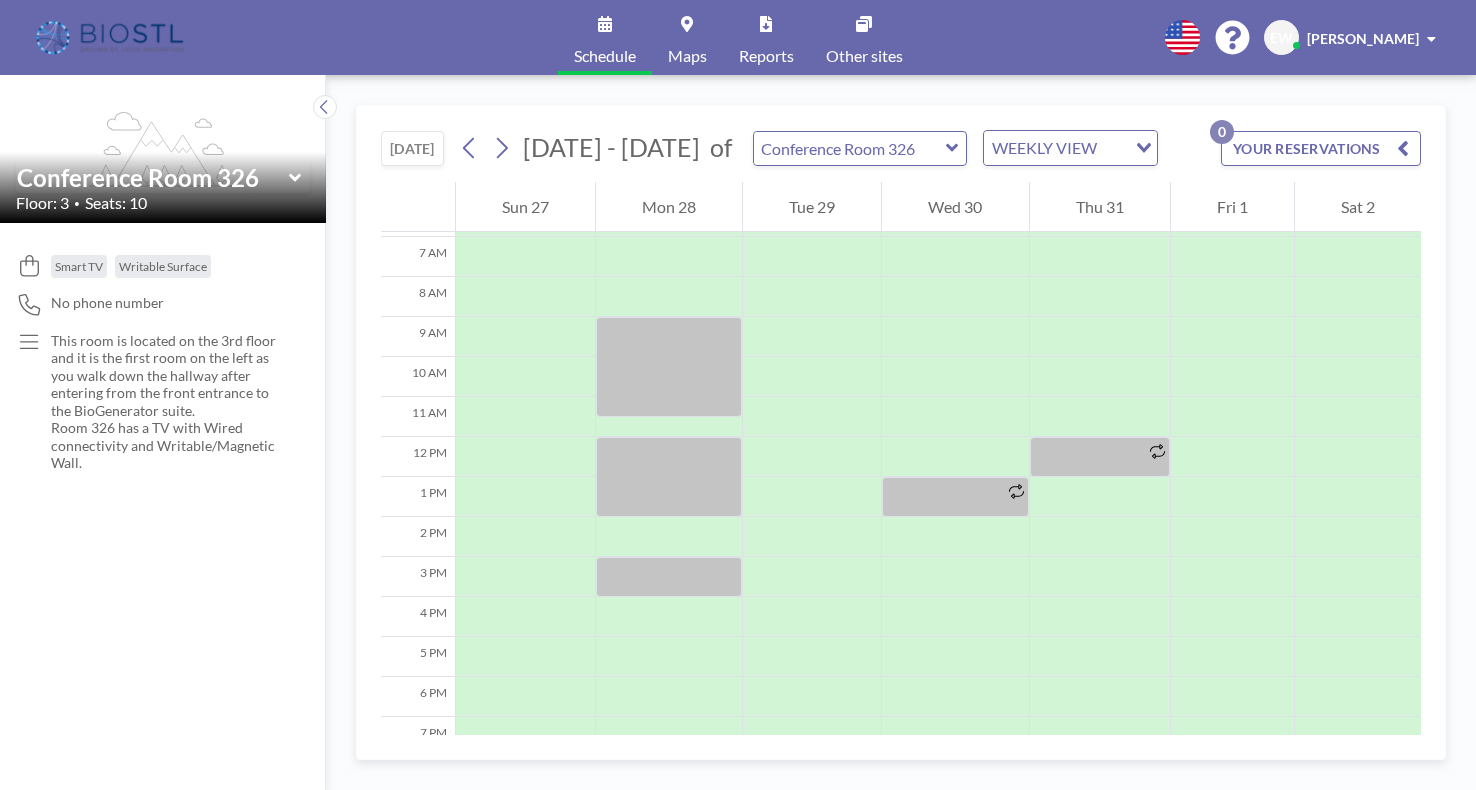 scroll, scrollTop: 280, scrollLeft: 0, axis: vertical 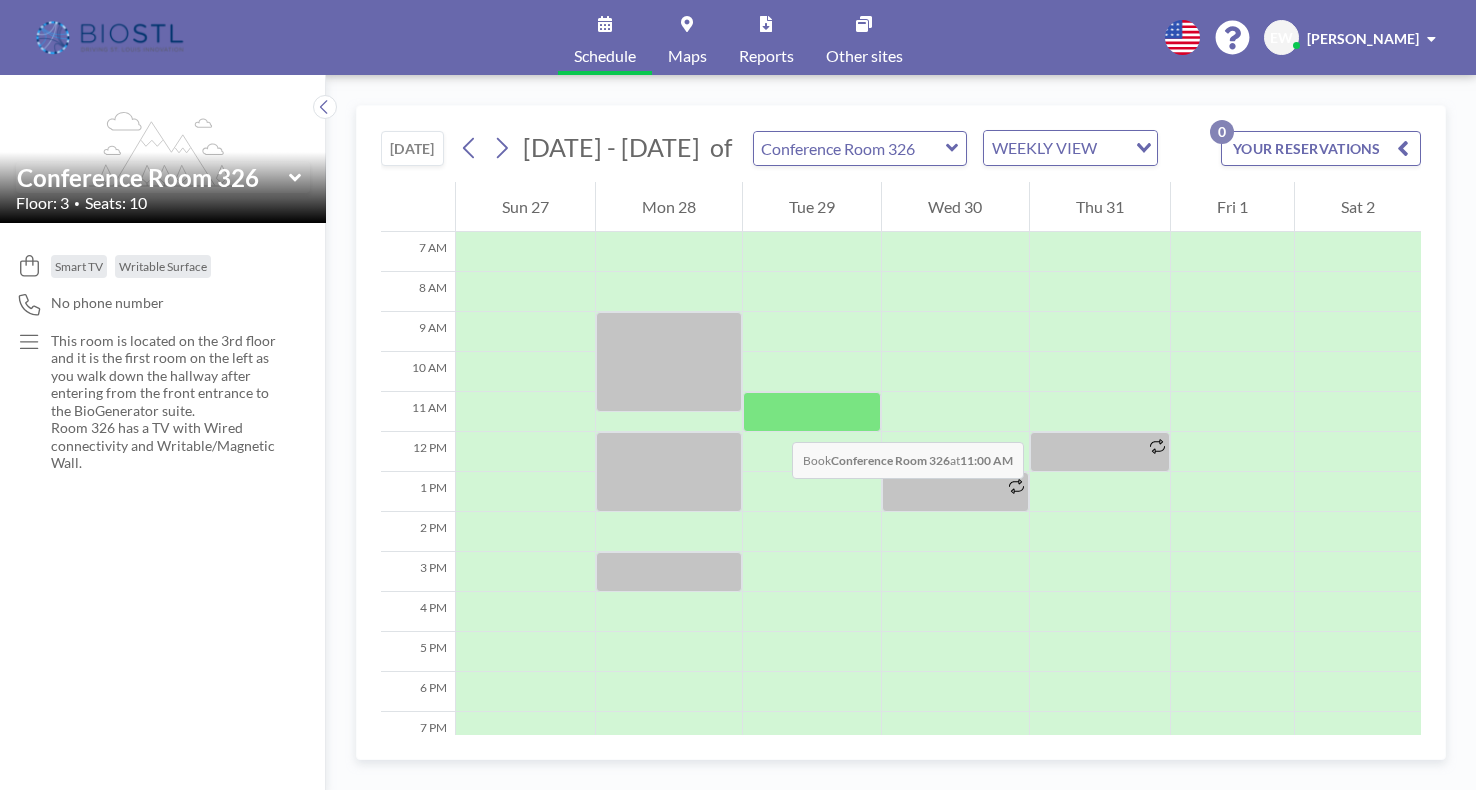 click at bounding box center [812, 412] 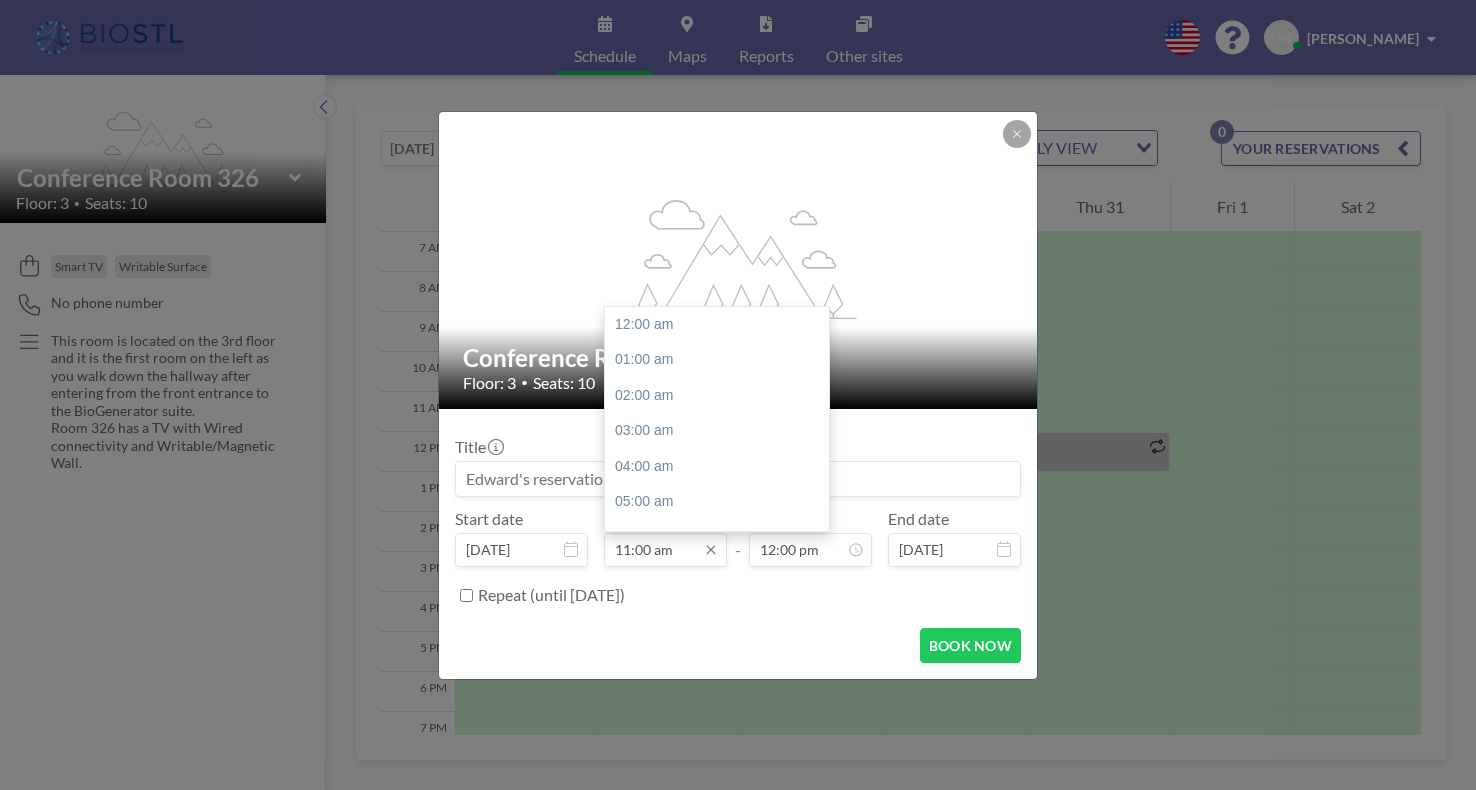 scroll, scrollTop: 392, scrollLeft: 0, axis: vertical 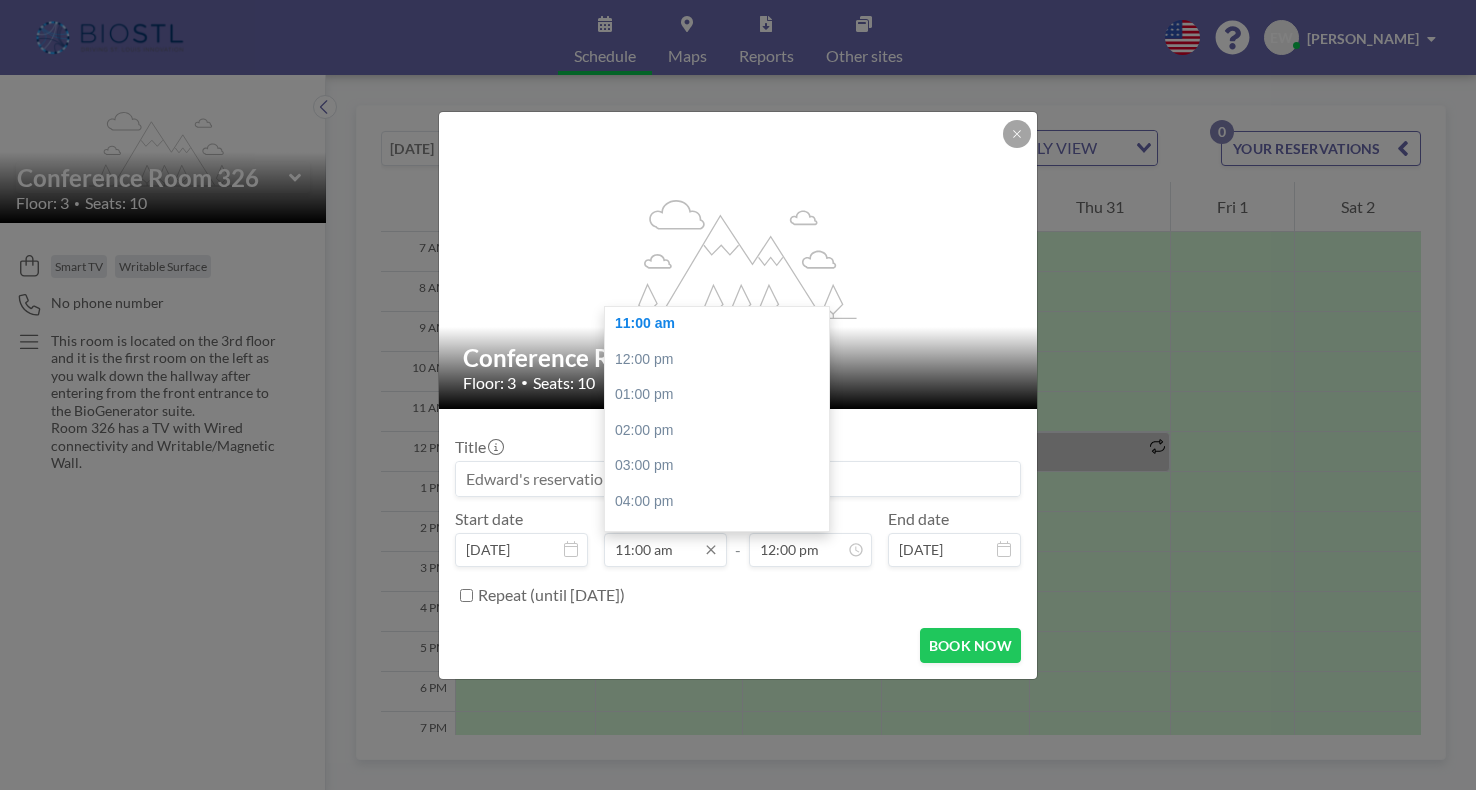 click on "11:00 am" at bounding box center (665, 550) 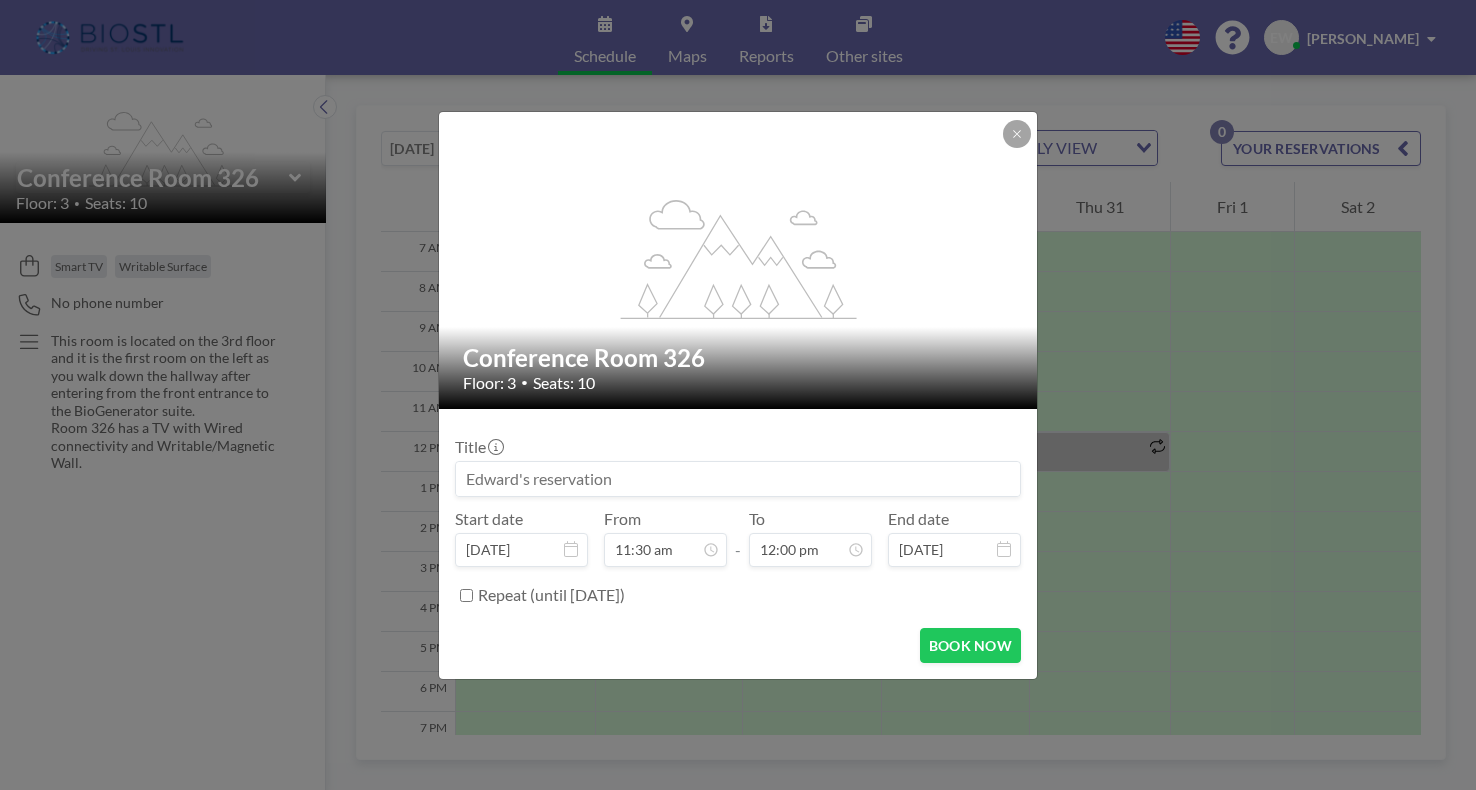 type on "11:30 am" 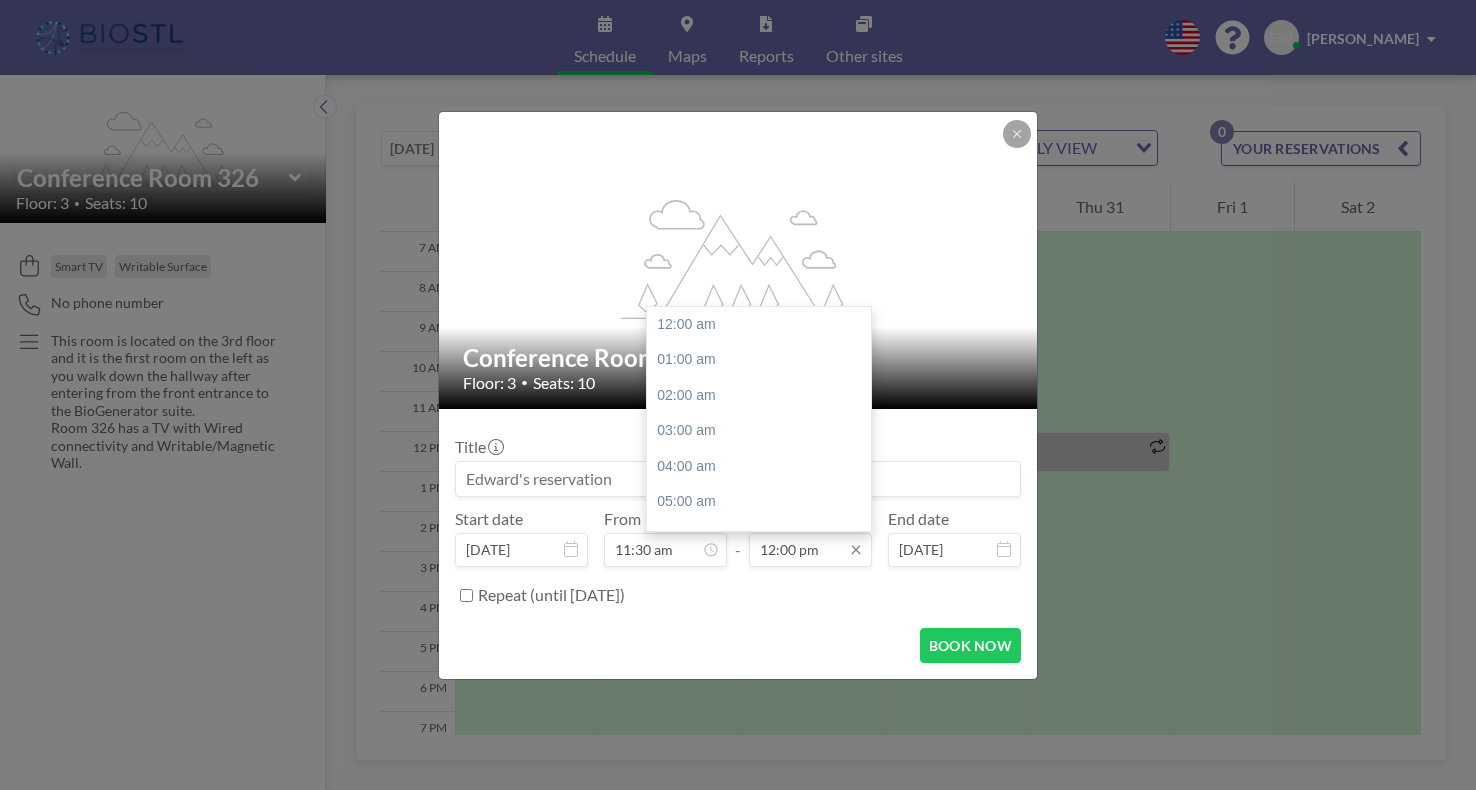 click on "12:00 pm" at bounding box center (810, 550) 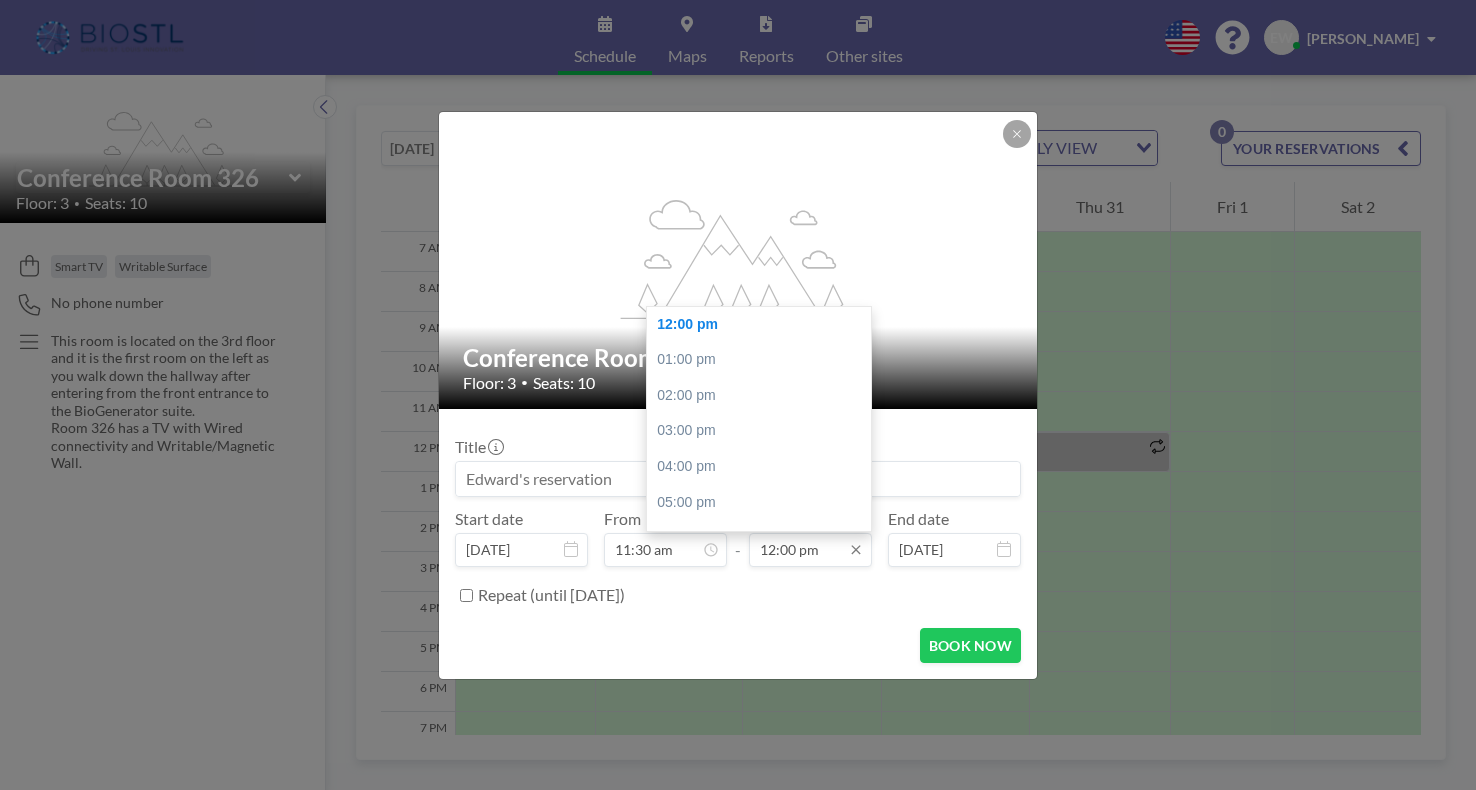 click on "12:00 pm" at bounding box center (810, 550) 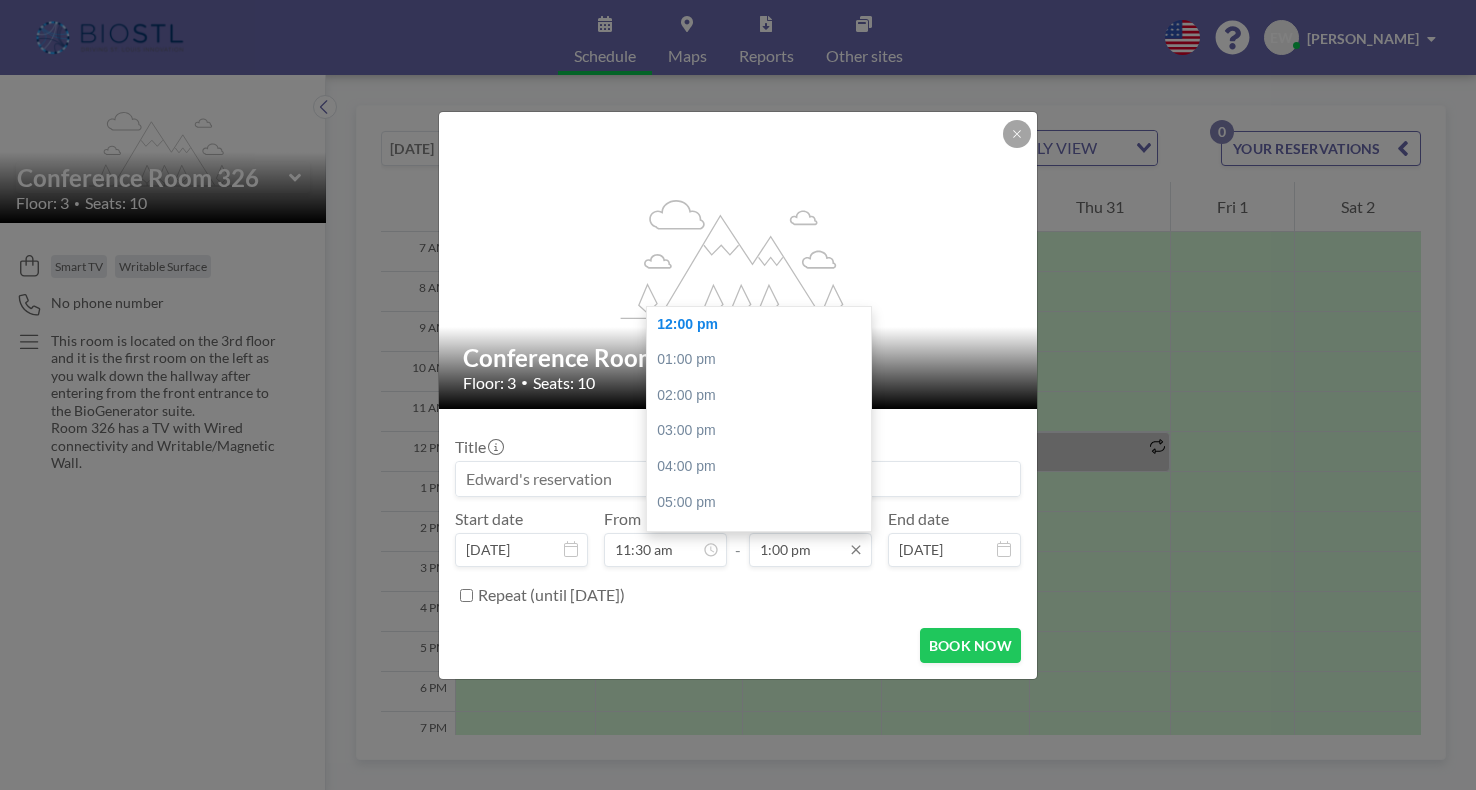 click on "1:00 pm" at bounding box center (810, 550) 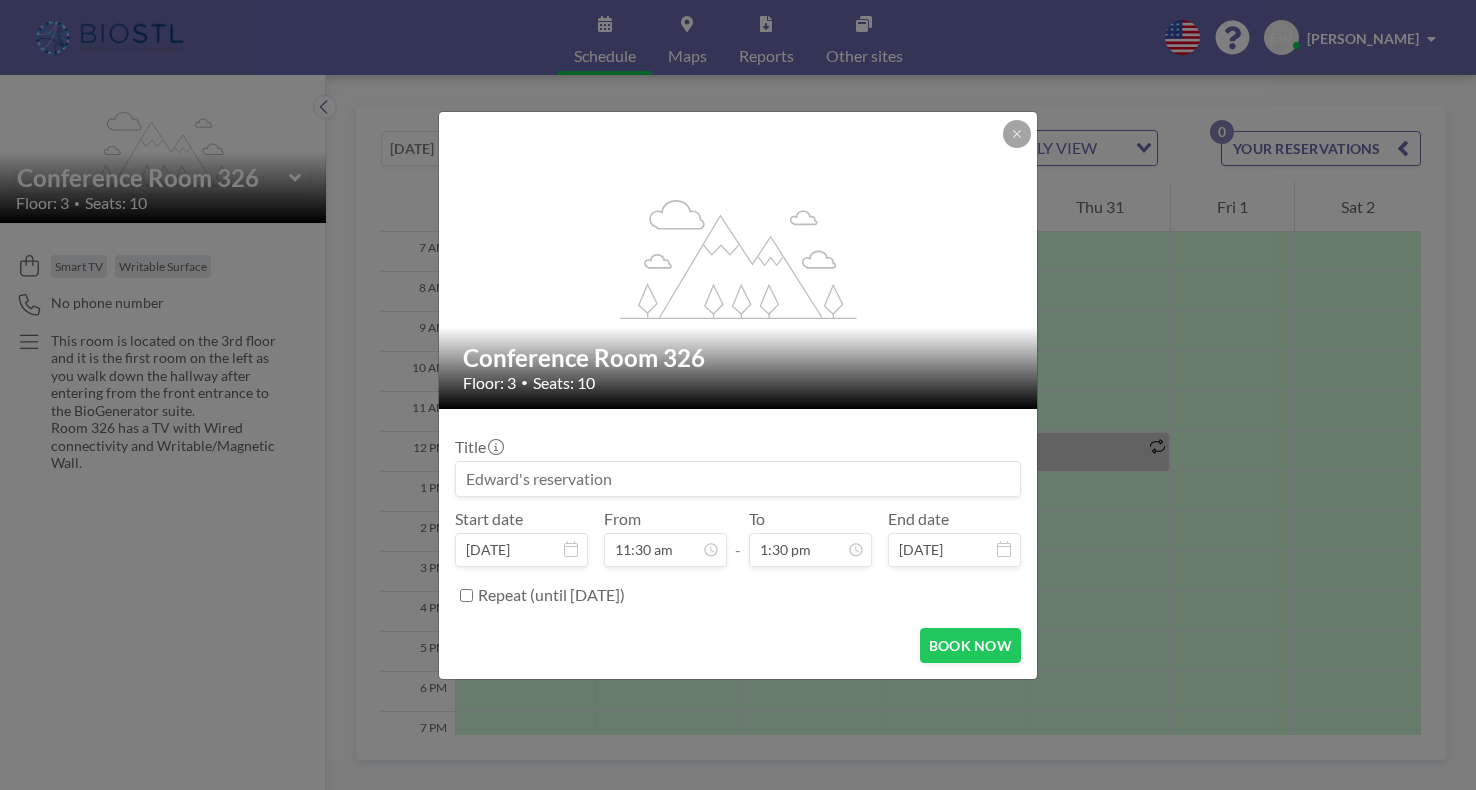 type on "12:00 pm" 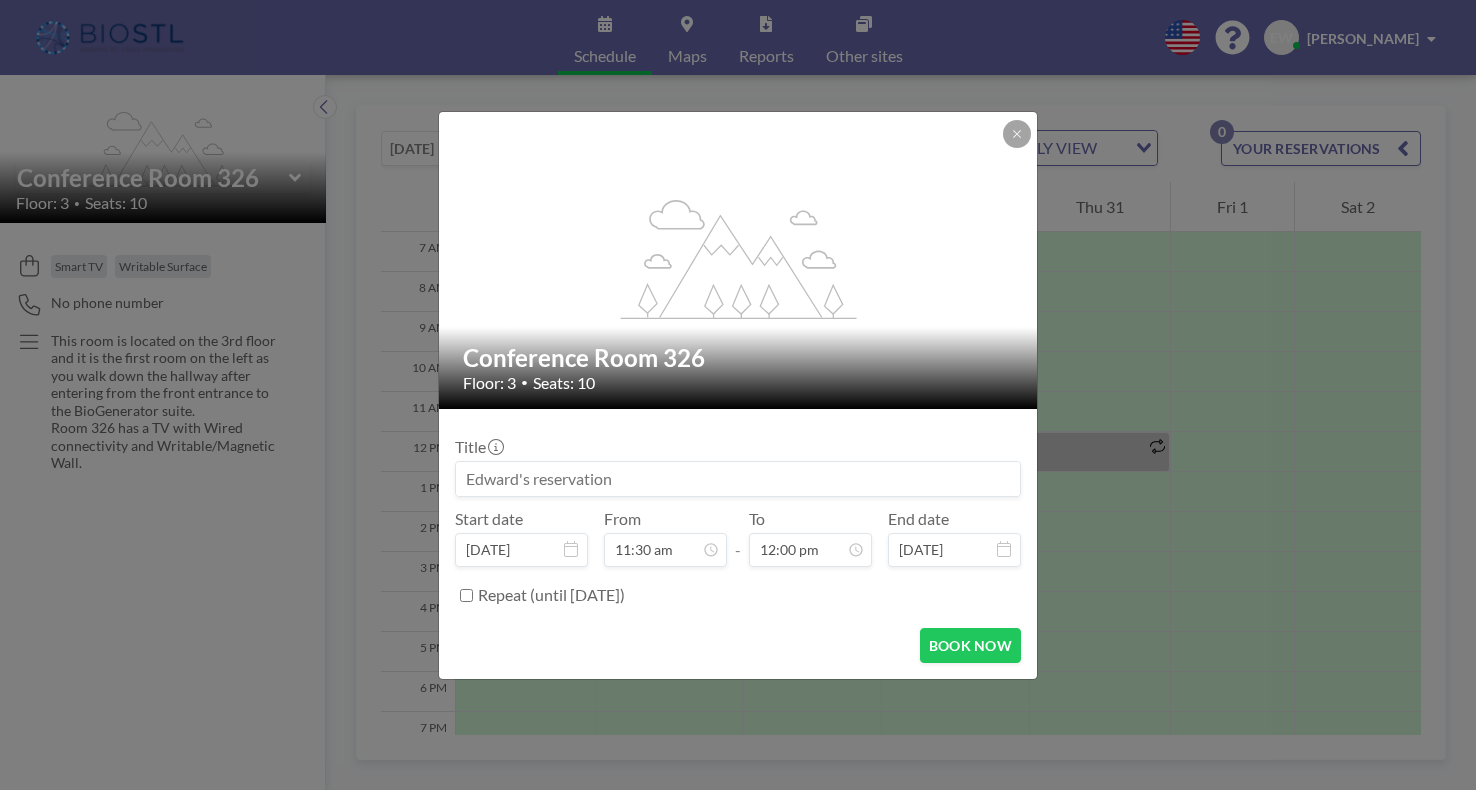 click on "Title   Start date  [DATE]  From  11:30 am      -   To  12:00 pm      End date  [DATE]  Repeat (until [DATE])            BOOK NOW" at bounding box center [738, 544] 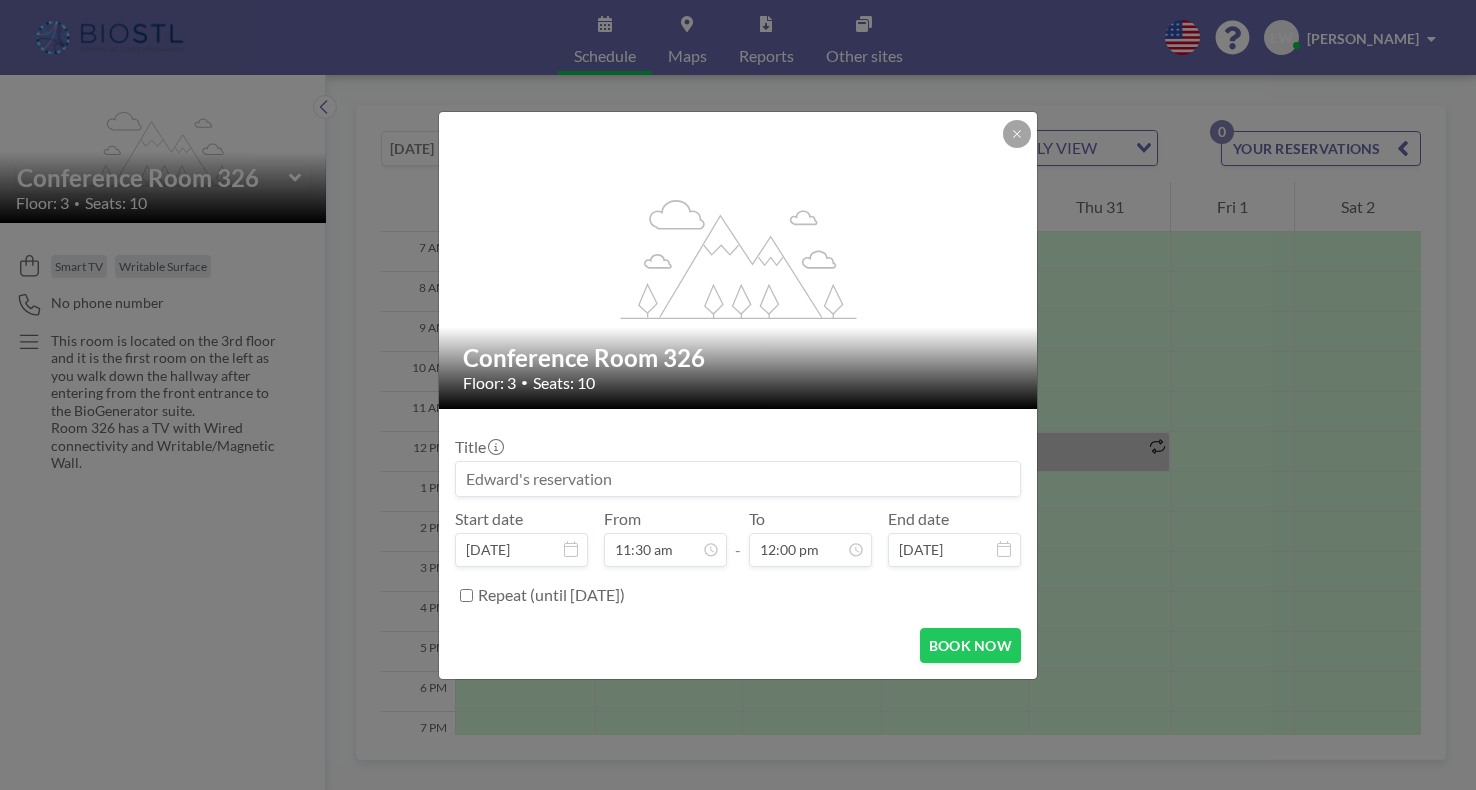 scroll, scrollTop: 427, scrollLeft: 0, axis: vertical 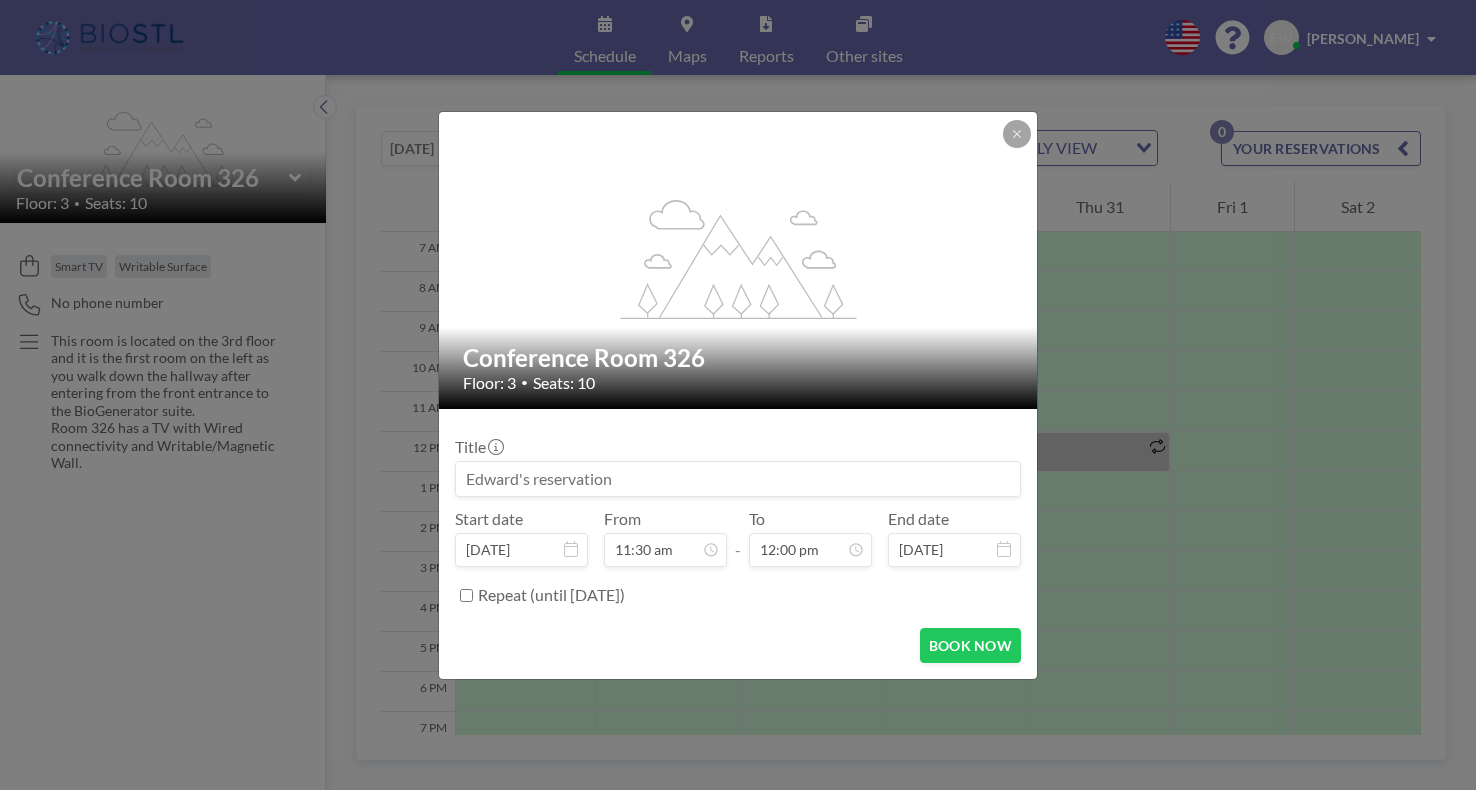 drag, startPoint x: 650, startPoint y: 476, endPoint x: 398, endPoint y: 476, distance: 252 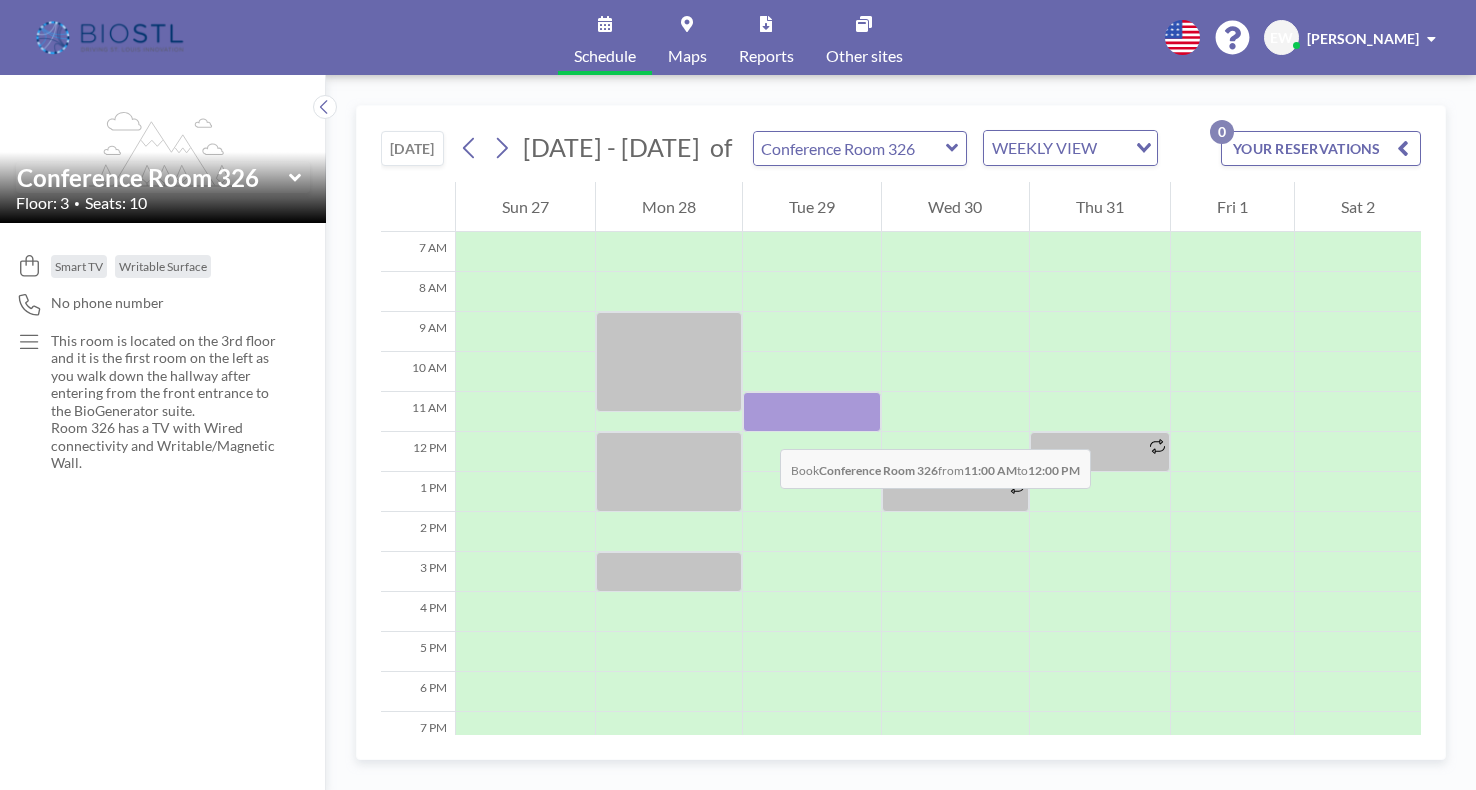 click at bounding box center (812, 412) 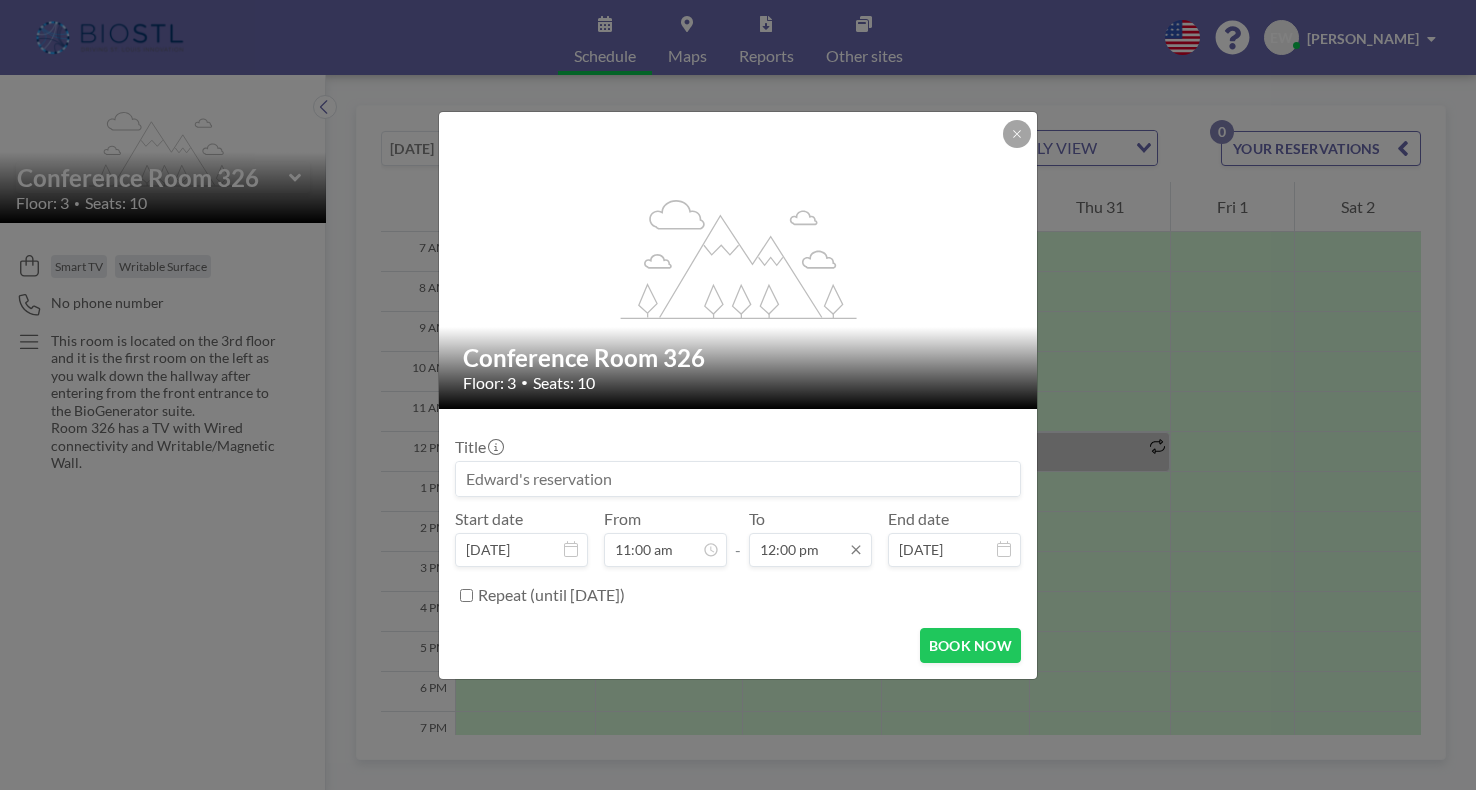 scroll, scrollTop: 0, scrollLeft: 0, axis: both 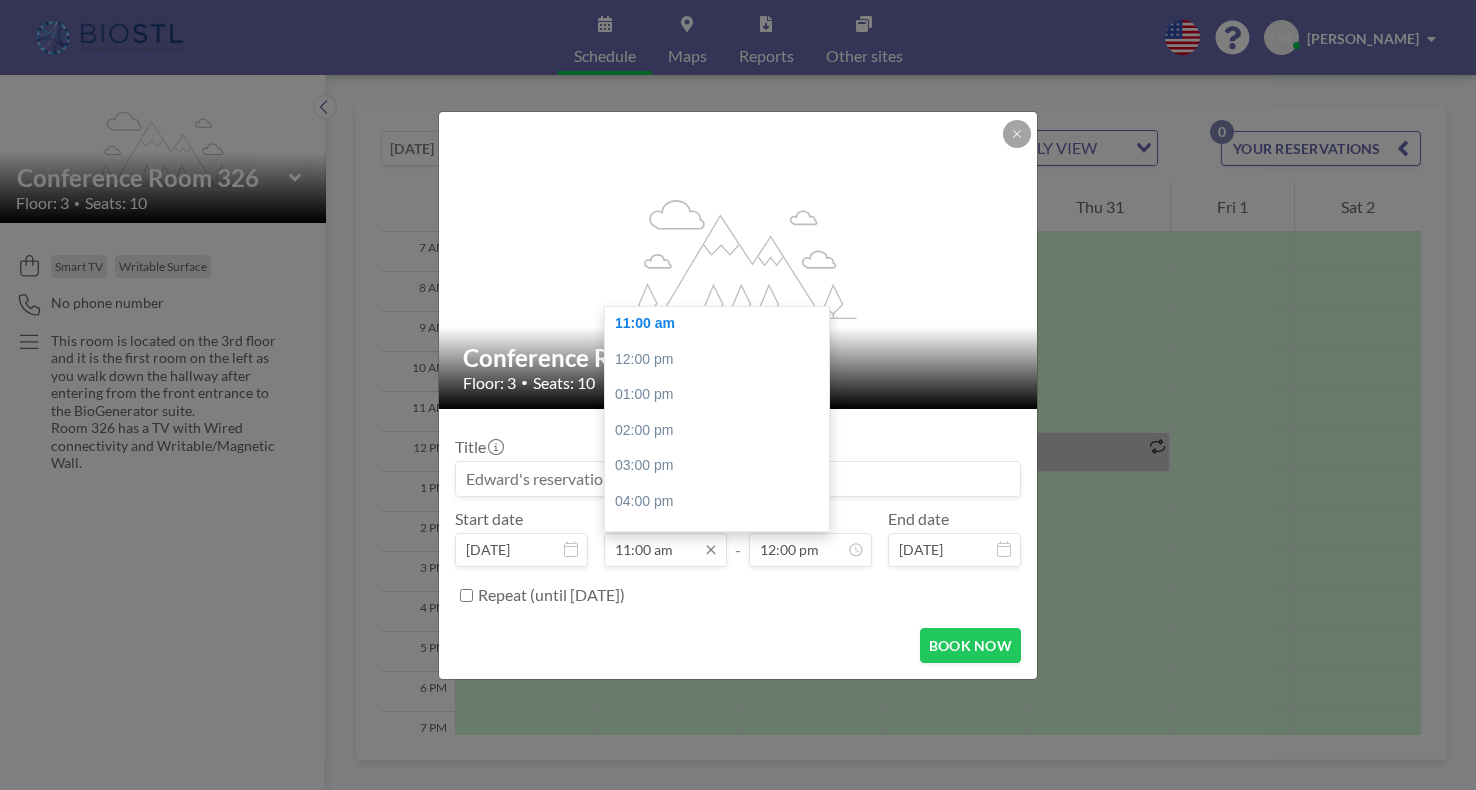 click on "11:00 am" at bounding box center [665, 550] 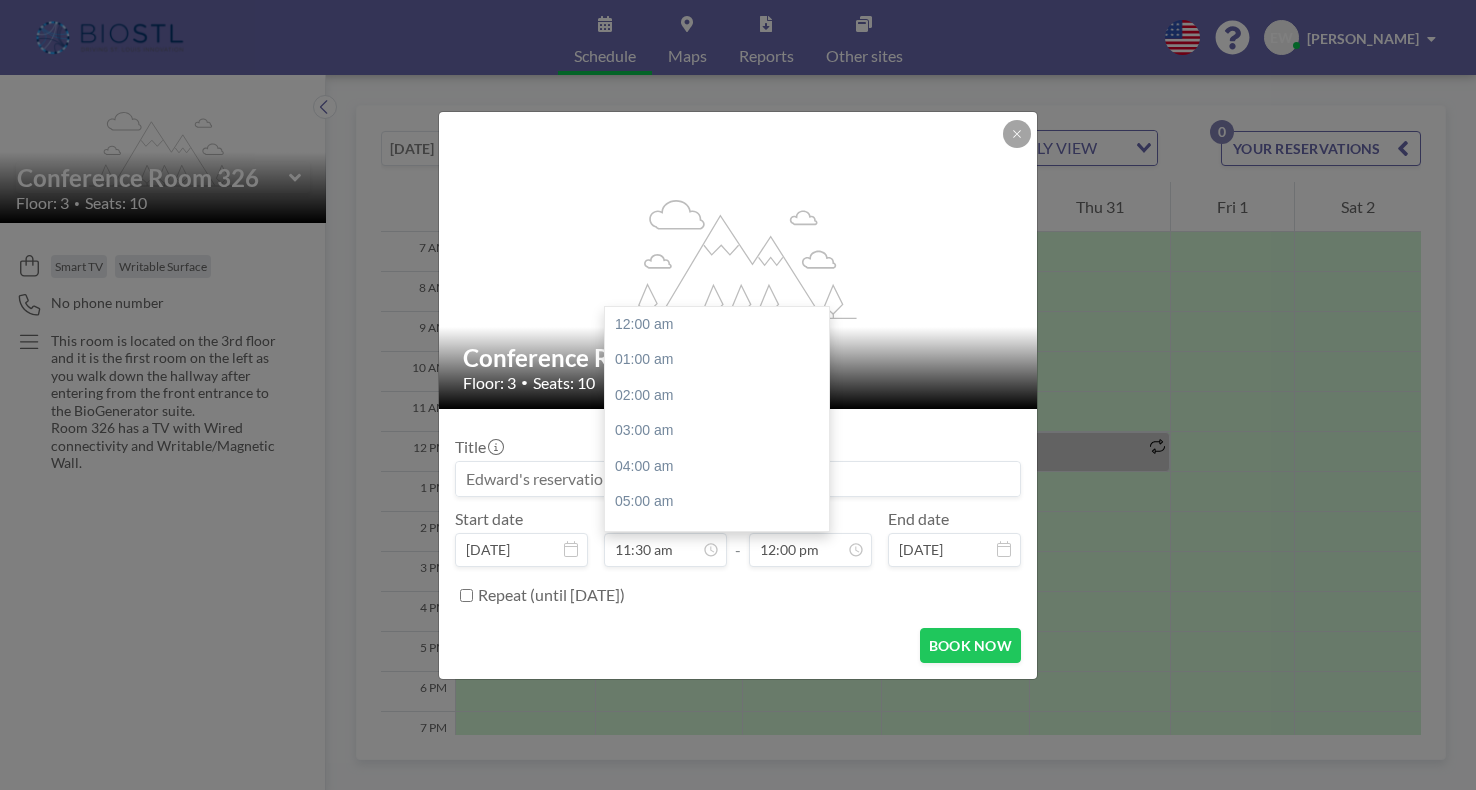 scroll, scrollTop: 392, scrollLeft: 0, axis: vertical 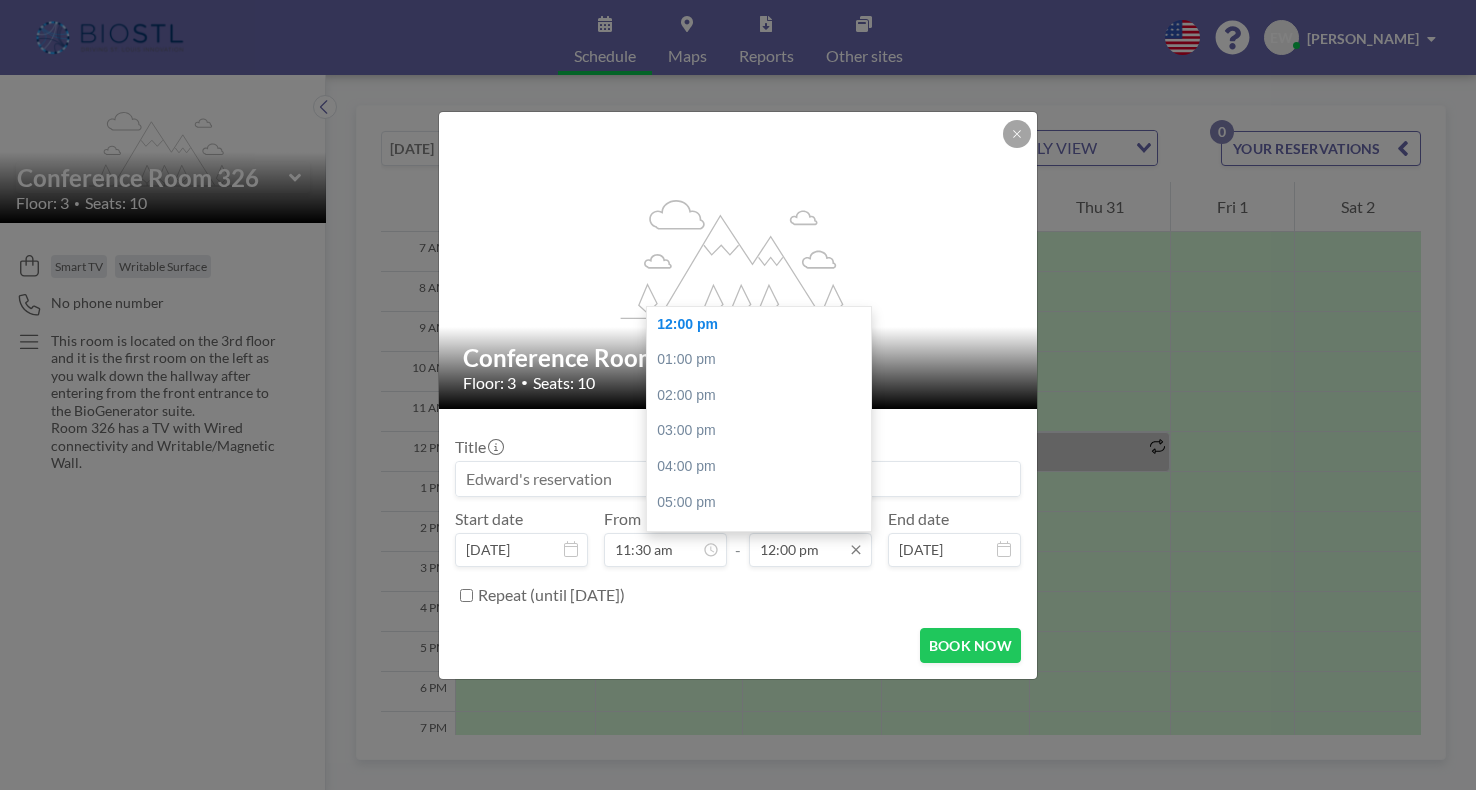 type on "11:30 am" 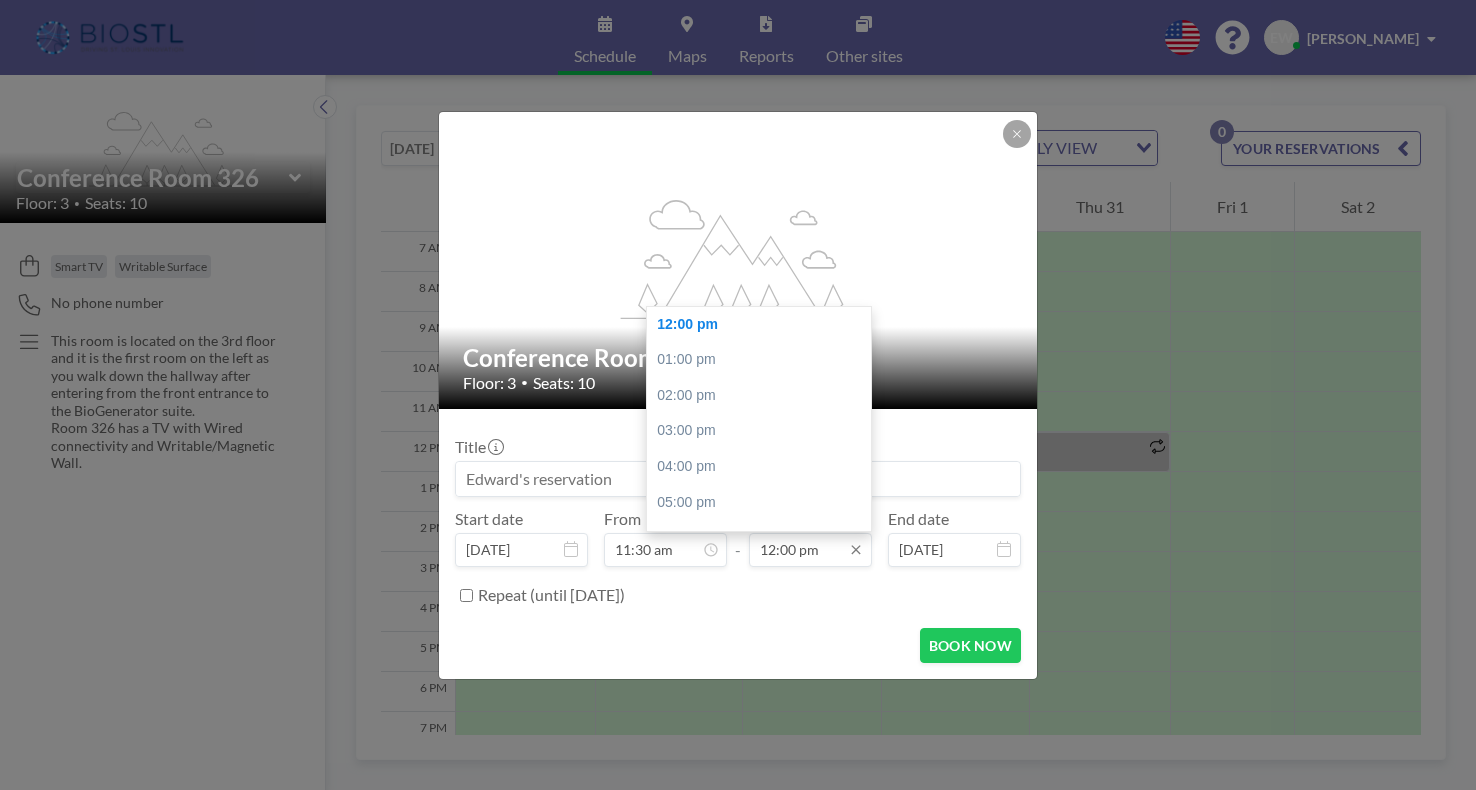 click on "12:00 pm" at bounding box center (810, 550) 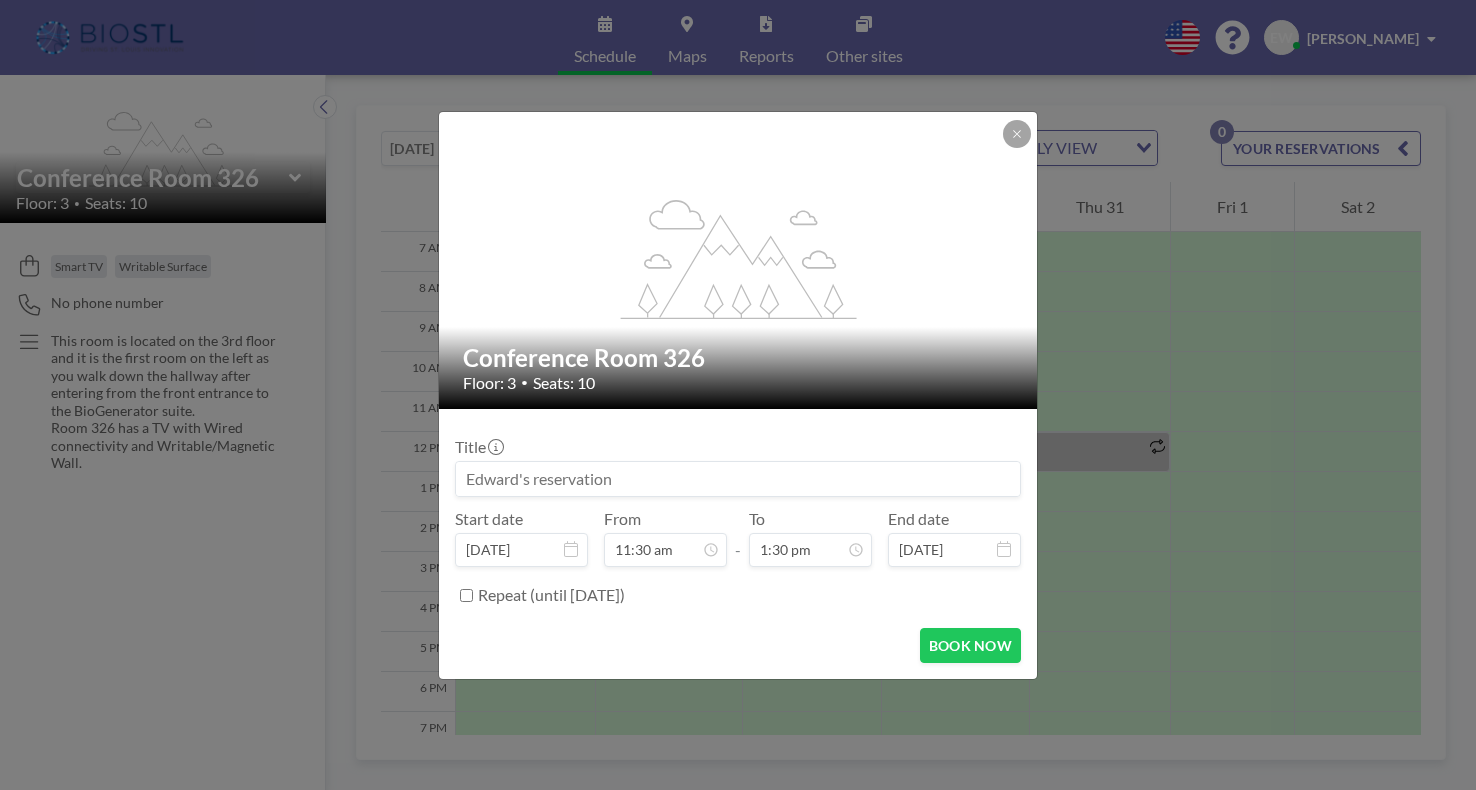 type on "12:00 pm" 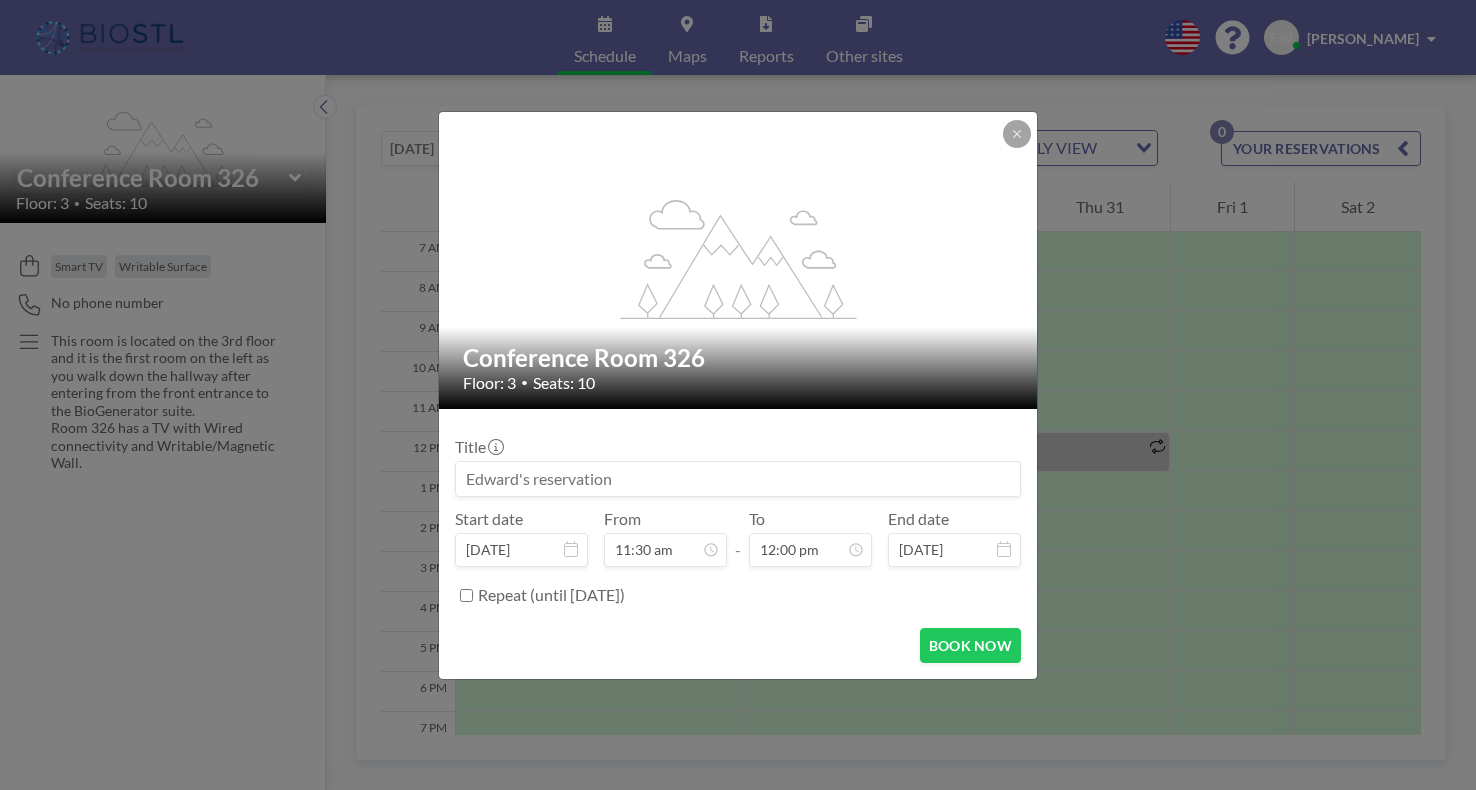 click at bounding box center [738, 479] 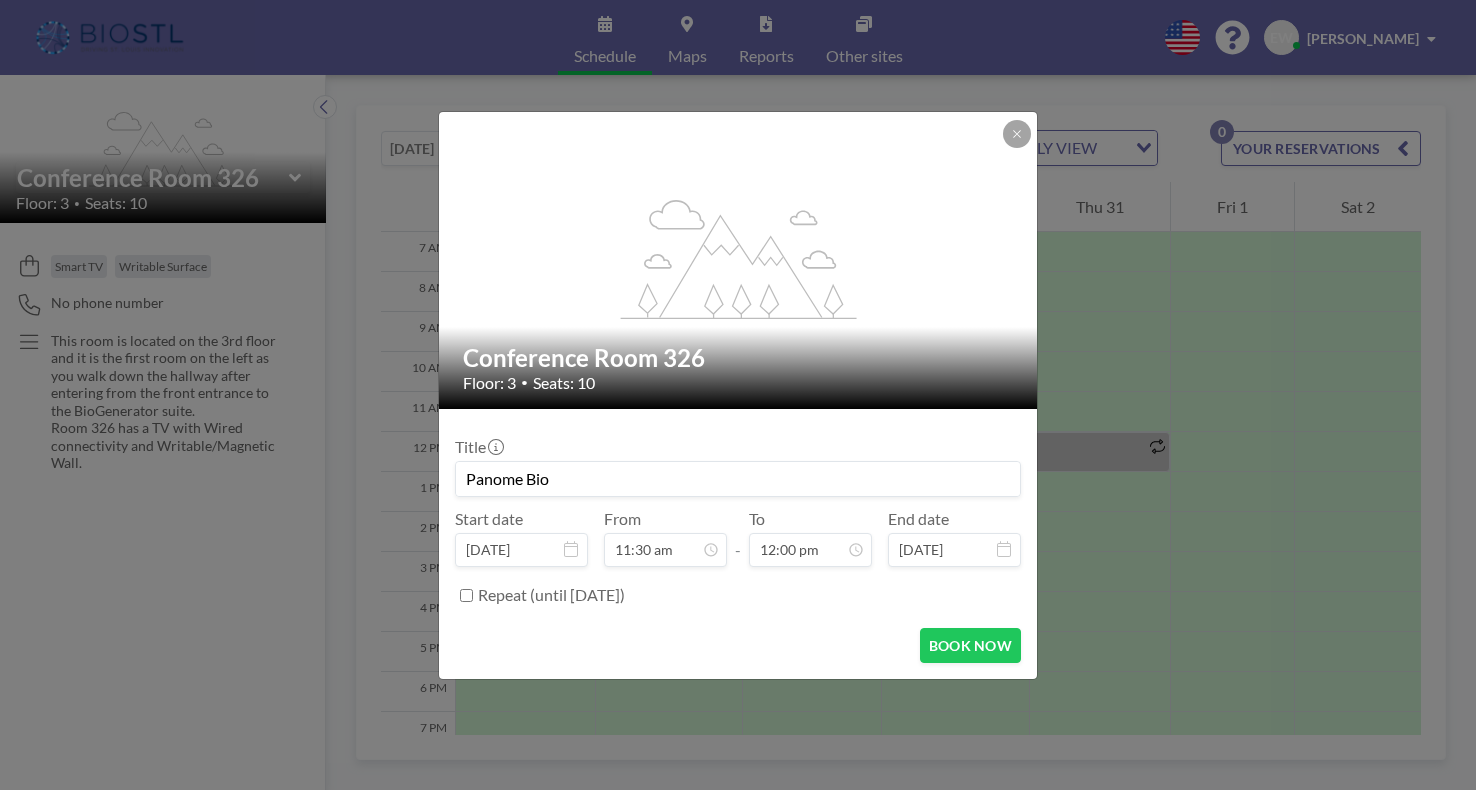 type on "Panome Bio" 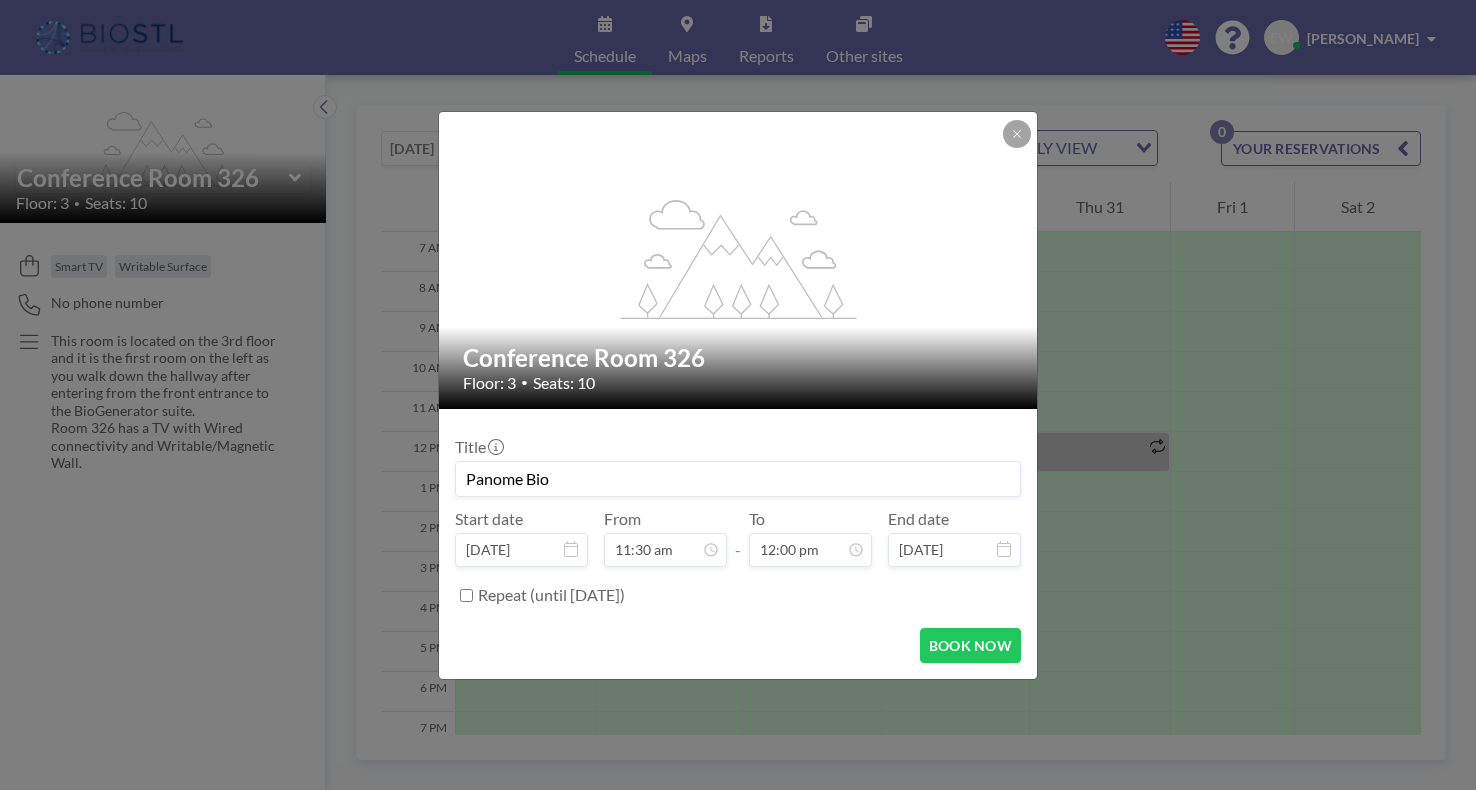 click on "Title  Panome Bio  Start date  [DATE]  From  11:30 am      -   To  12:00 pm      End date  [DATE]  Repeat (until [DATE])            BOOK NOW" at bounding box center (738, 544) 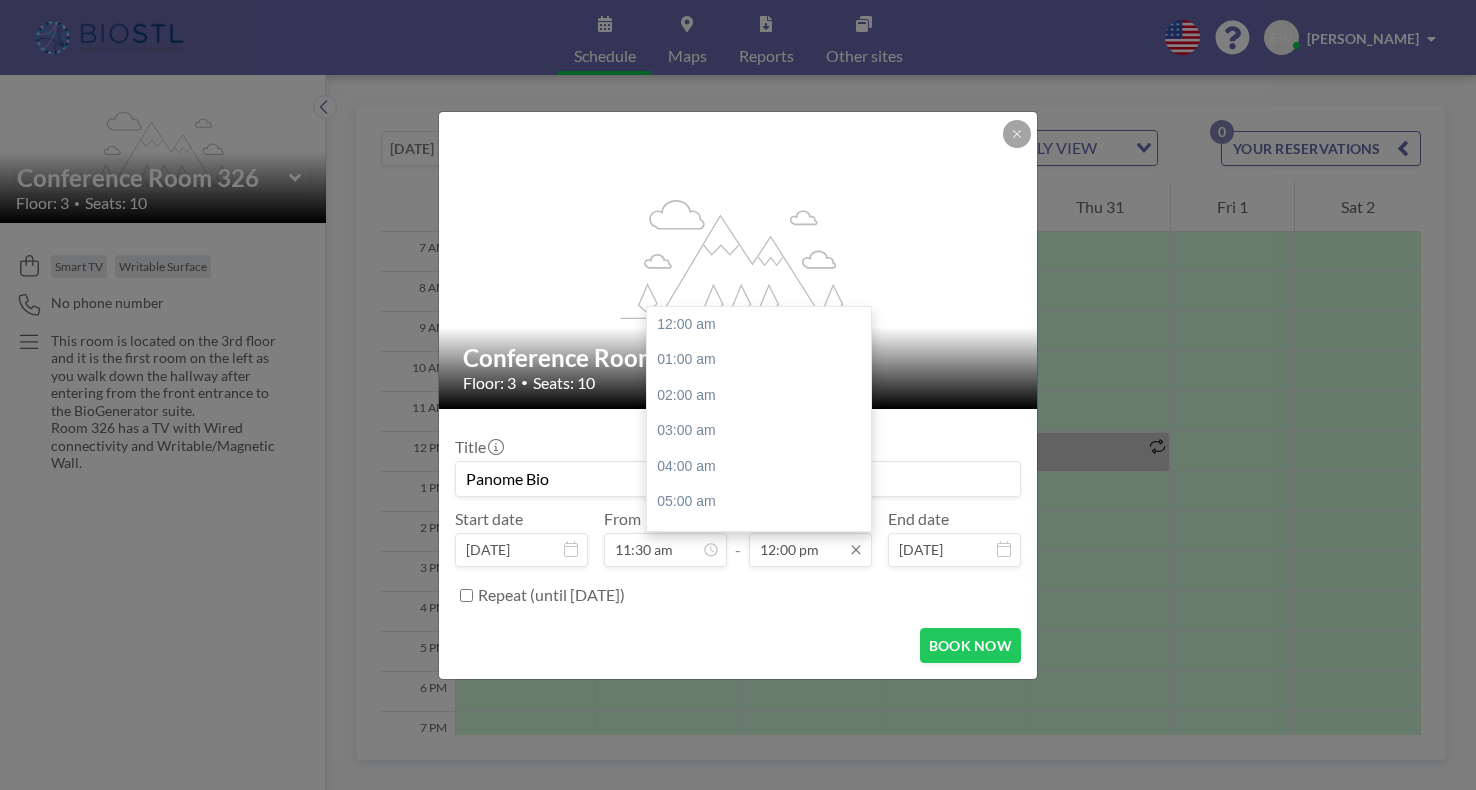 scroll, scrollTop: 427, scrollLeft: 0, axis: vertical 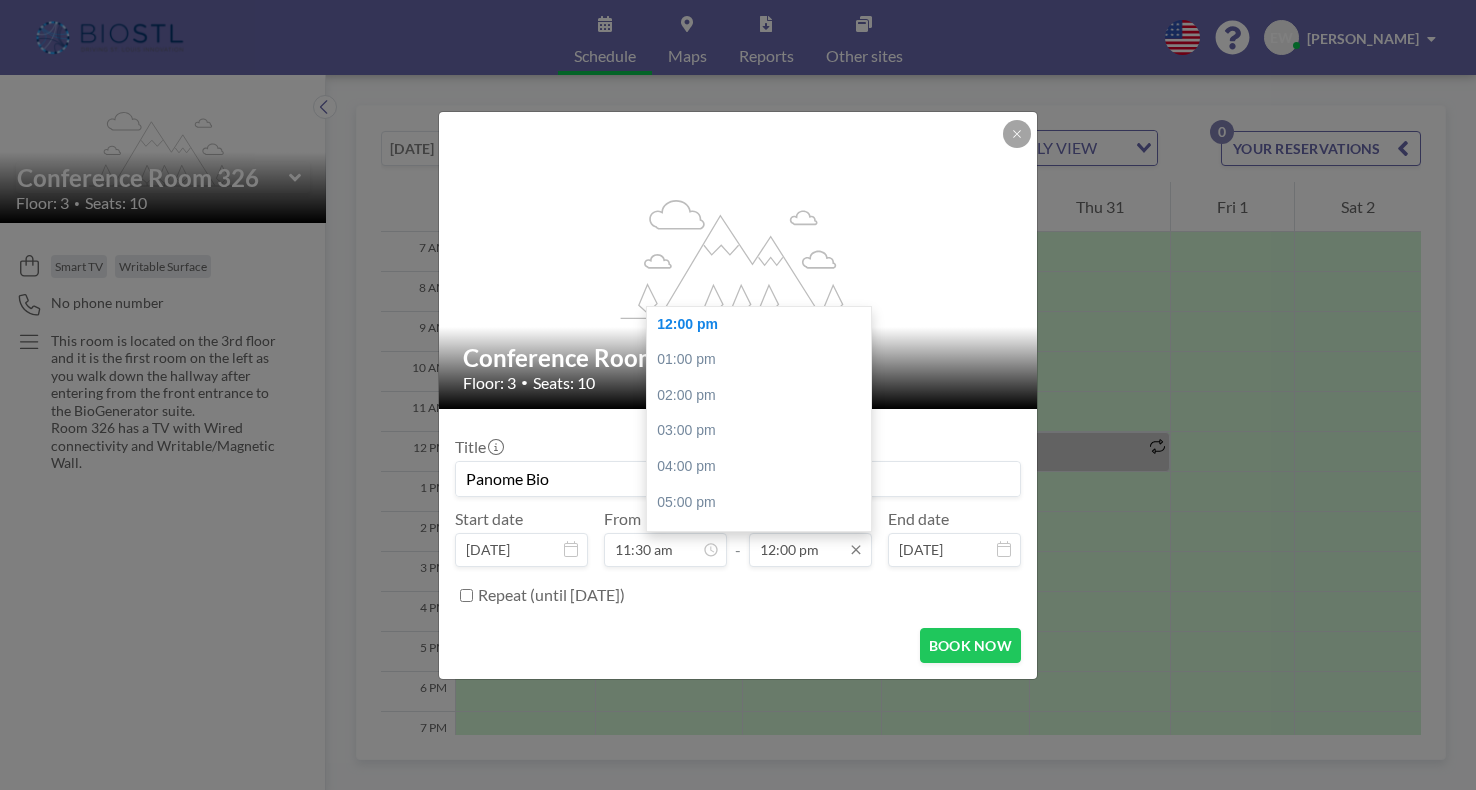 click on "12:00 pm" at bounding box center [810, 550] 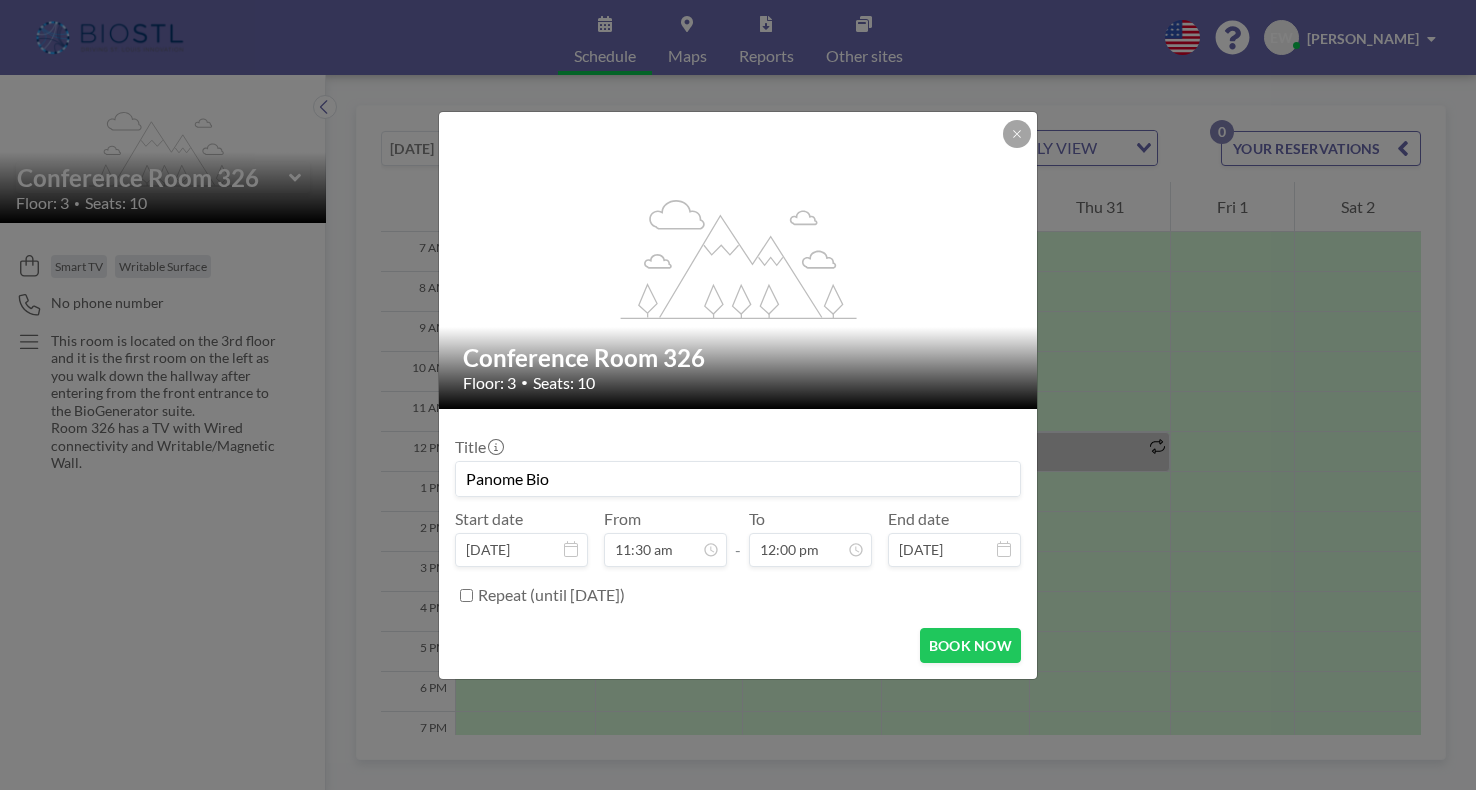 click on "Repeat (until [DATE])" at bounding box center [749, 595] 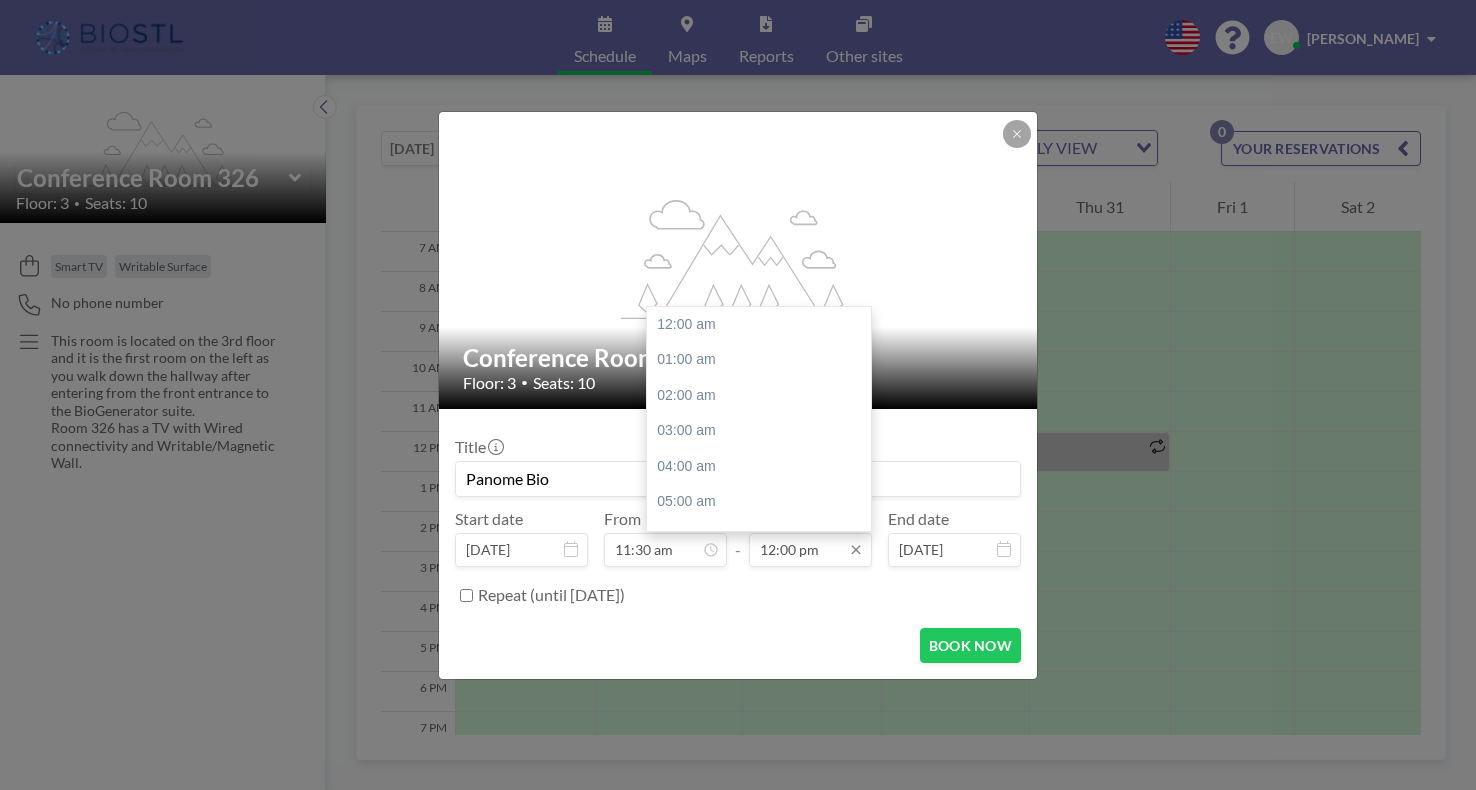 scroll, scrollTop: 427, scrollLeft: 0, axis: vertical 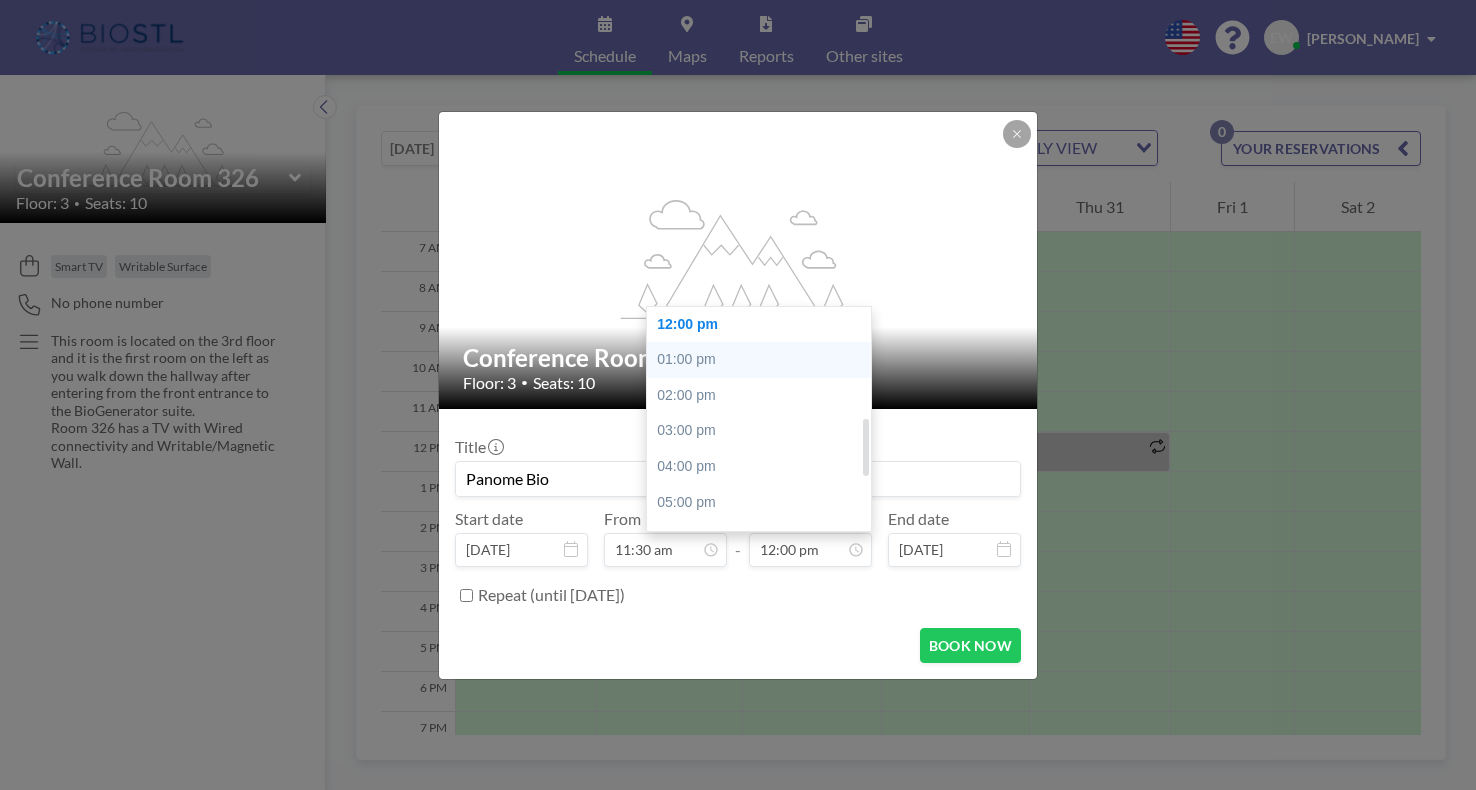 click on "01:00 pm" at bounding box center (764, 360) 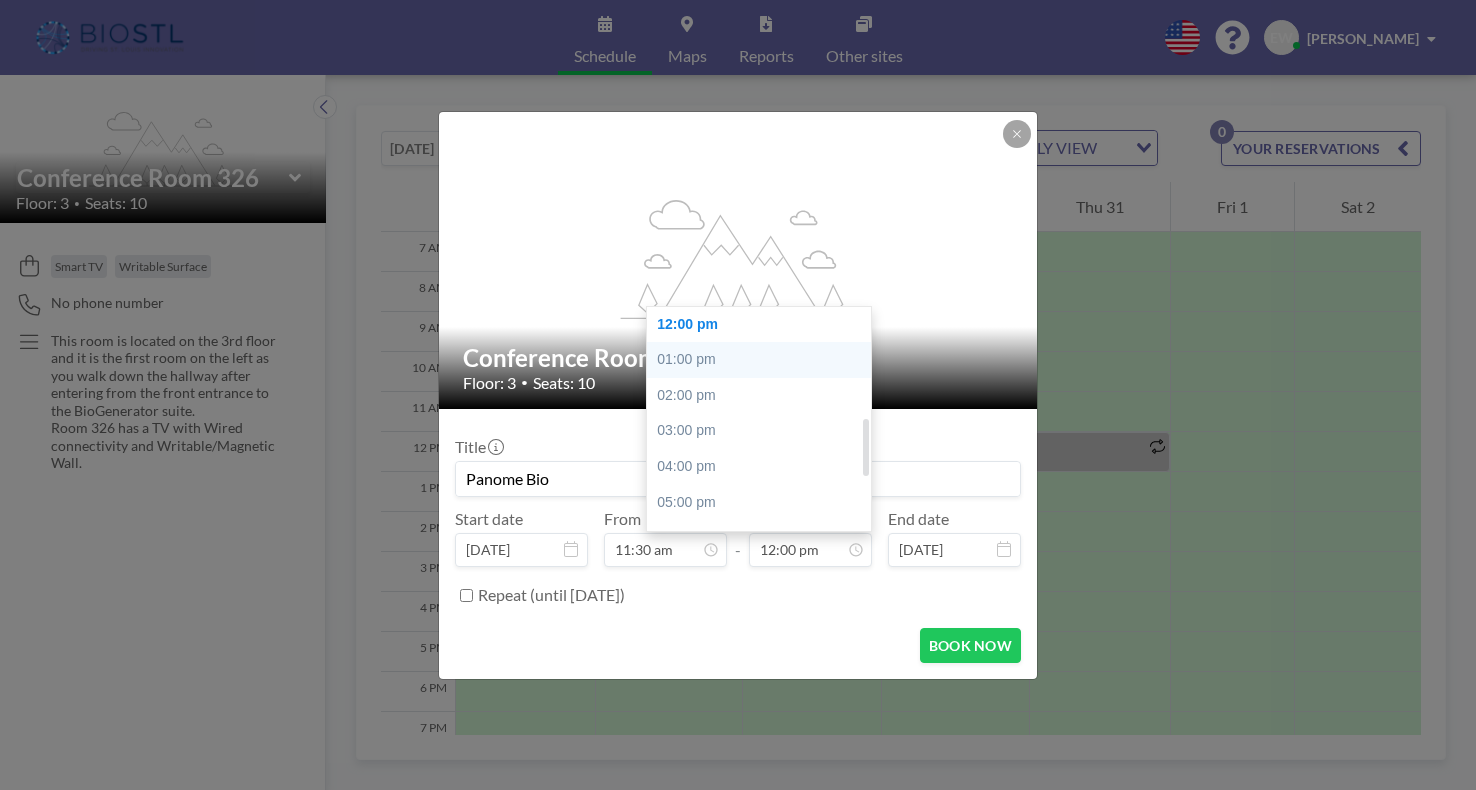 type on "01:00 pm" 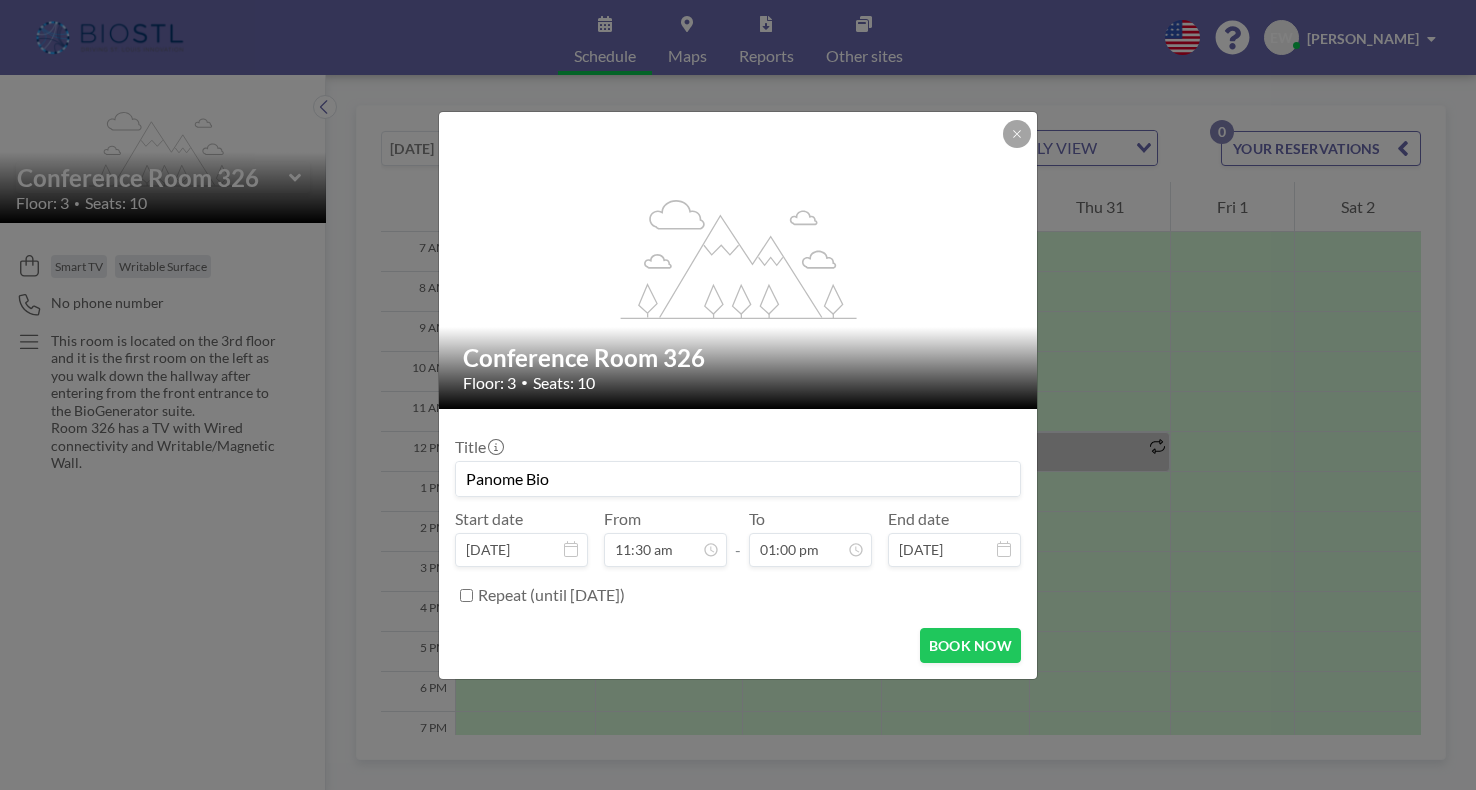 scroll, scrollTop: 463, scrollLeft: 0, axis: vertical 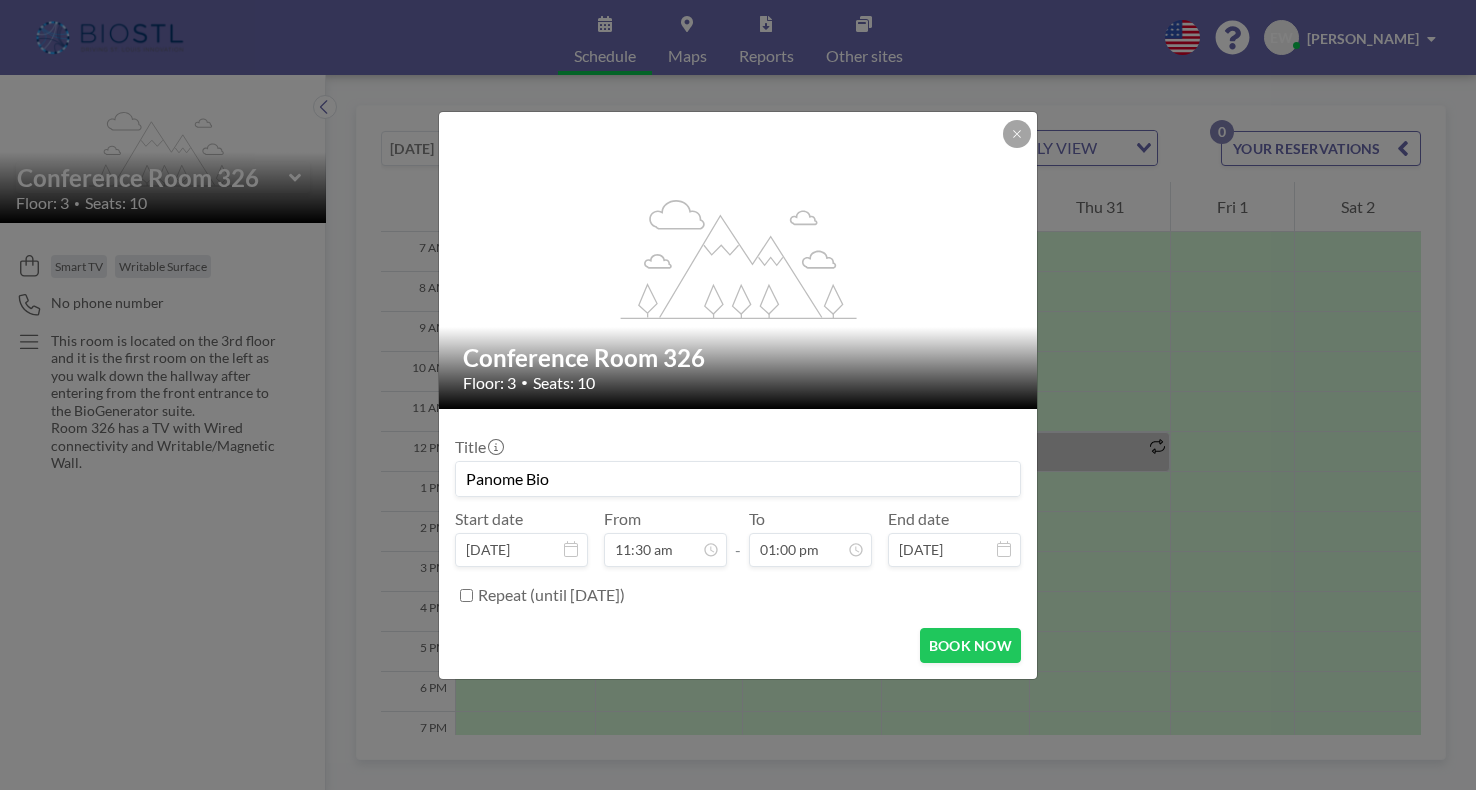 click on "BOOK NOW" at bounding box center (738, 645) 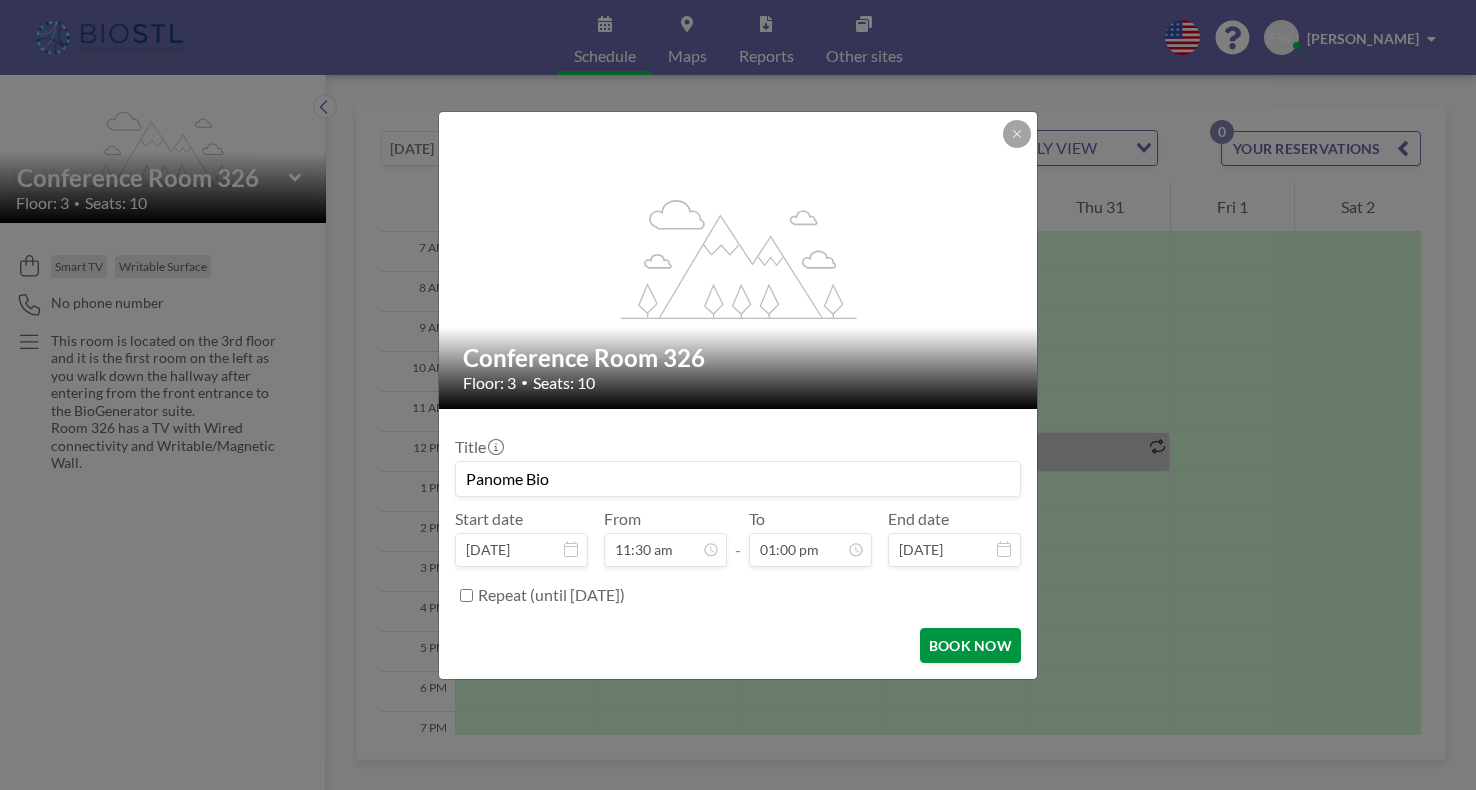 click on "BOOK NOW" at bounding box center [970, 645] 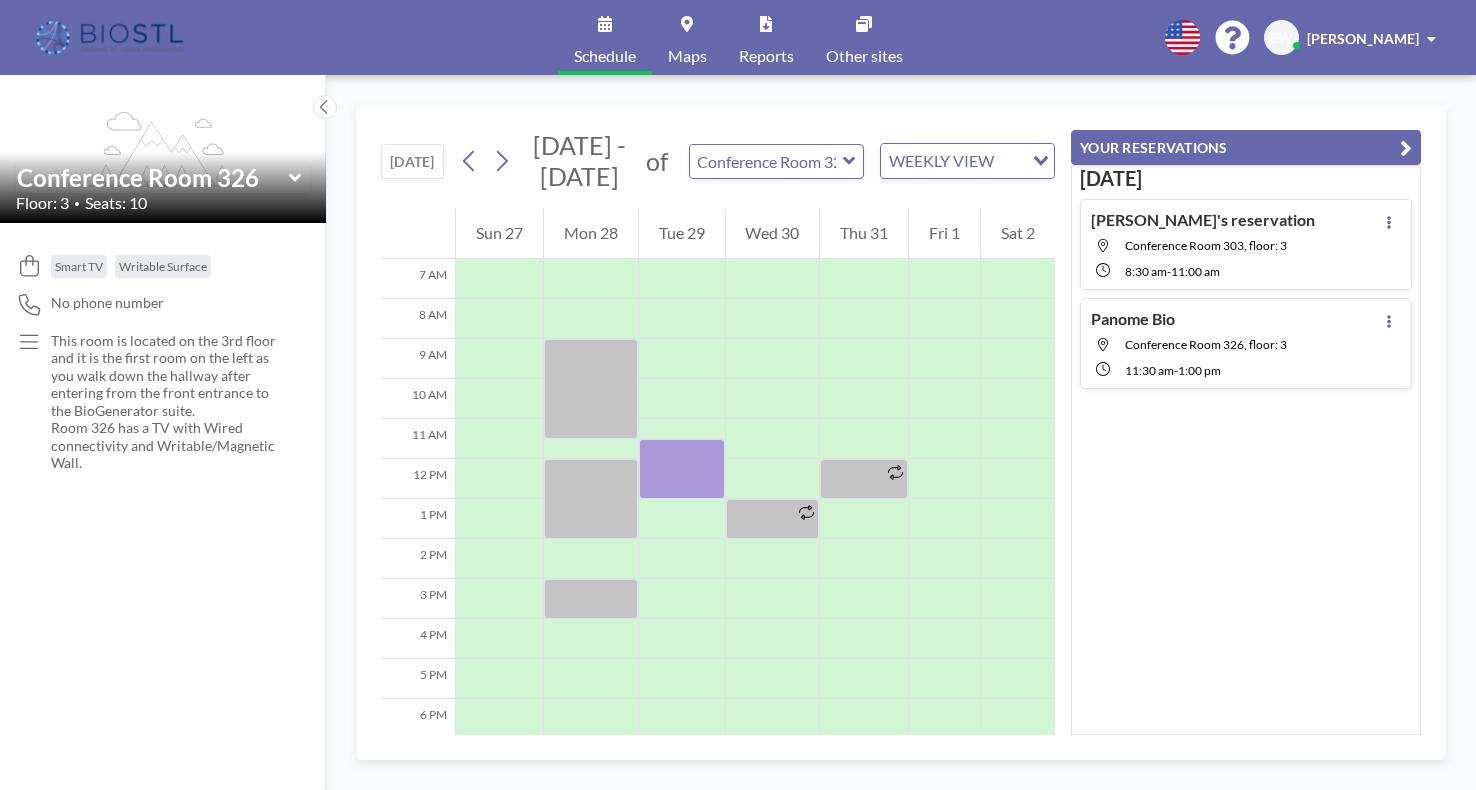 click on "[PERSON_NAME]'s reservation   Conference Room 303, floor: 3  8:30 AM  -  11:00 AM" at bounding box center (1203, 244) 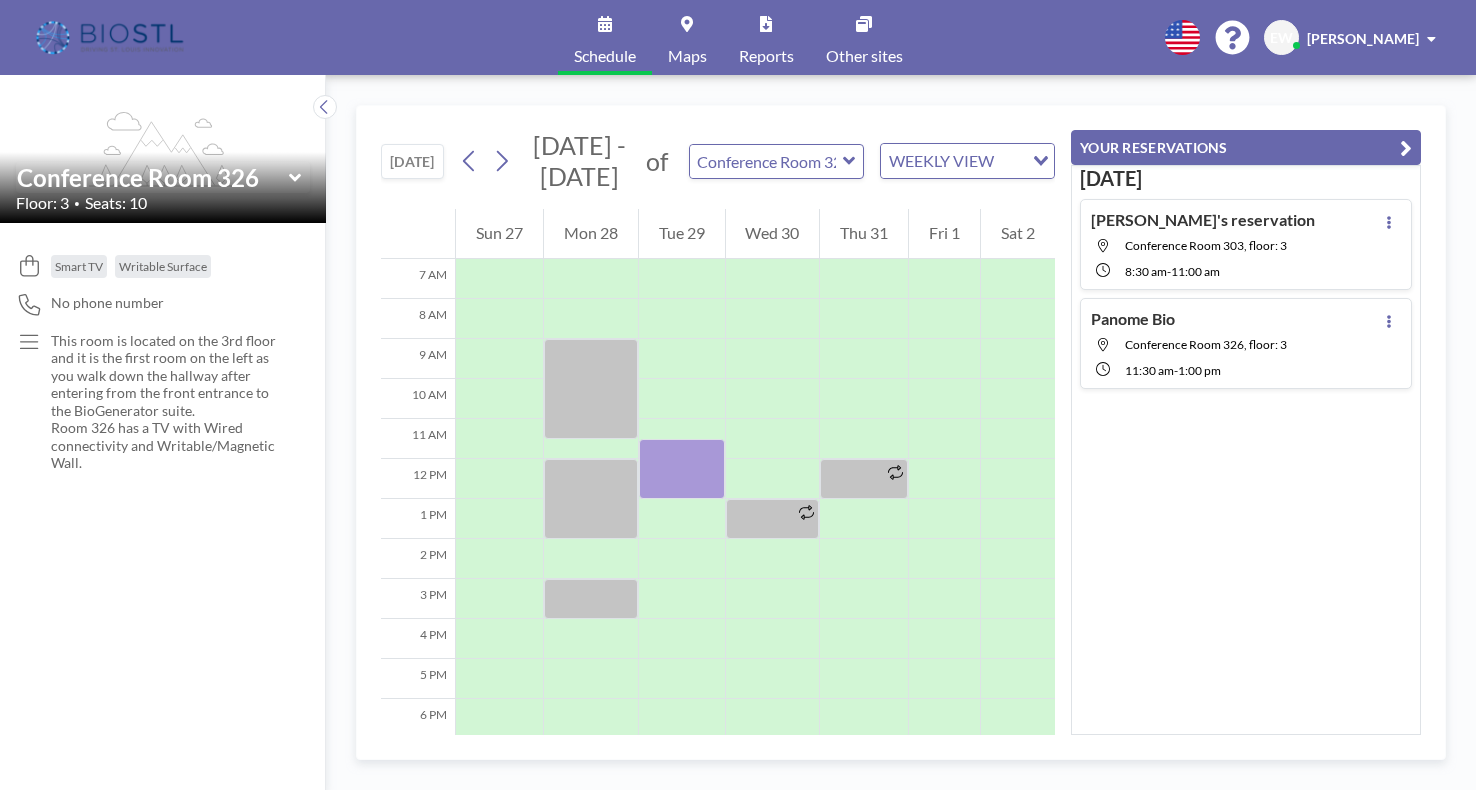 type on "Conference Room 303" 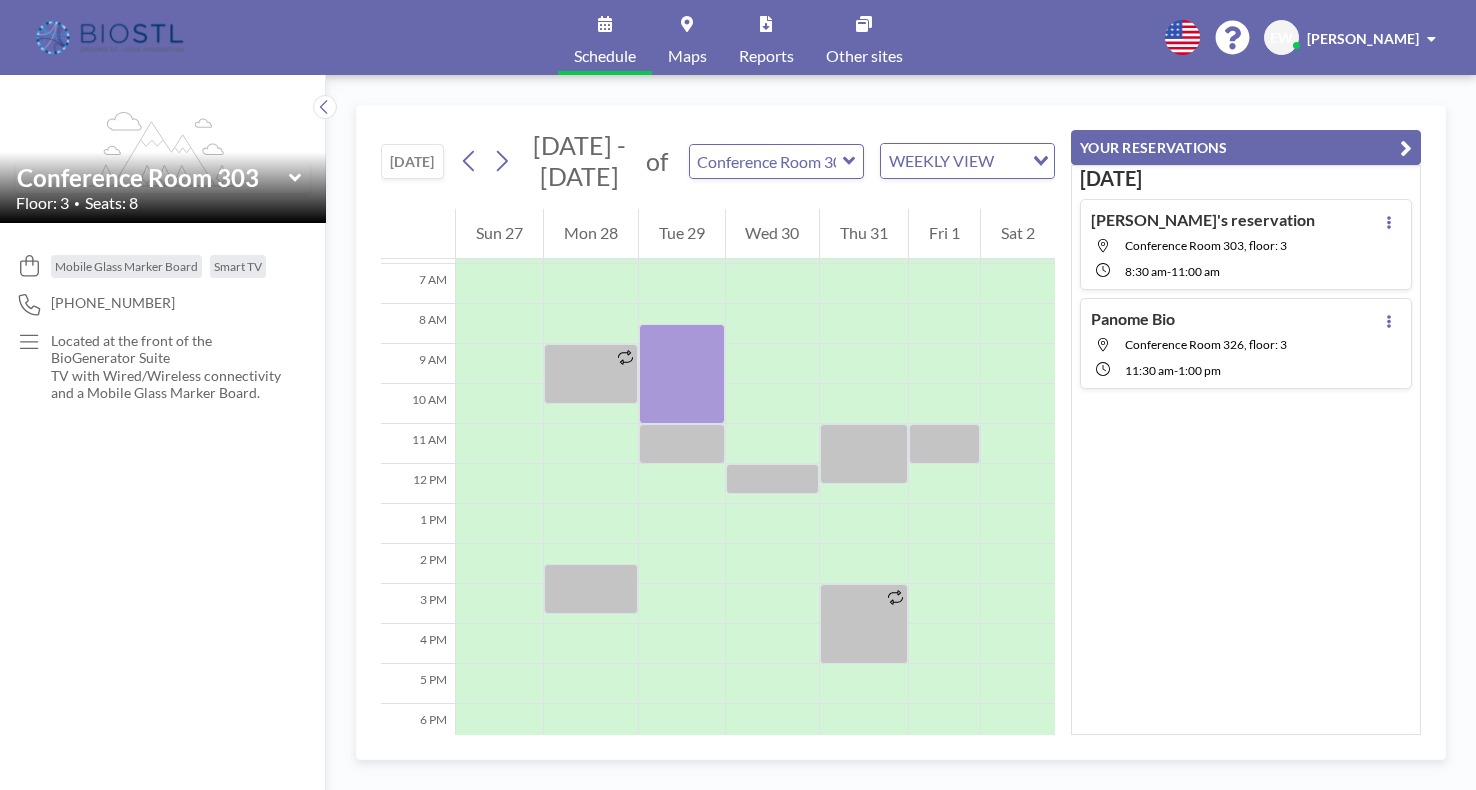 scroll, scrollTop: 280, scrollLeft: 0, axis: vertical 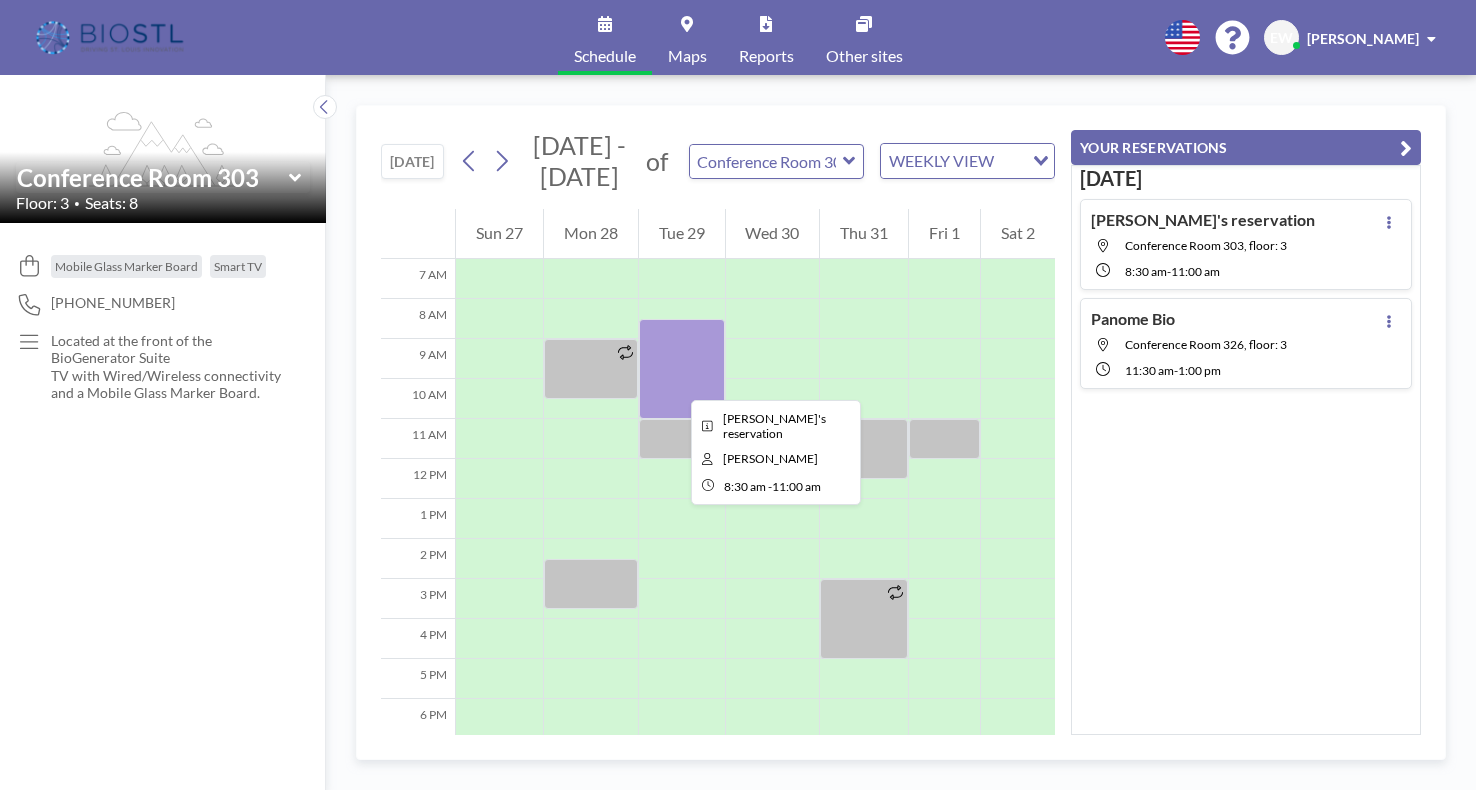 click at bounding box center [682, 369] 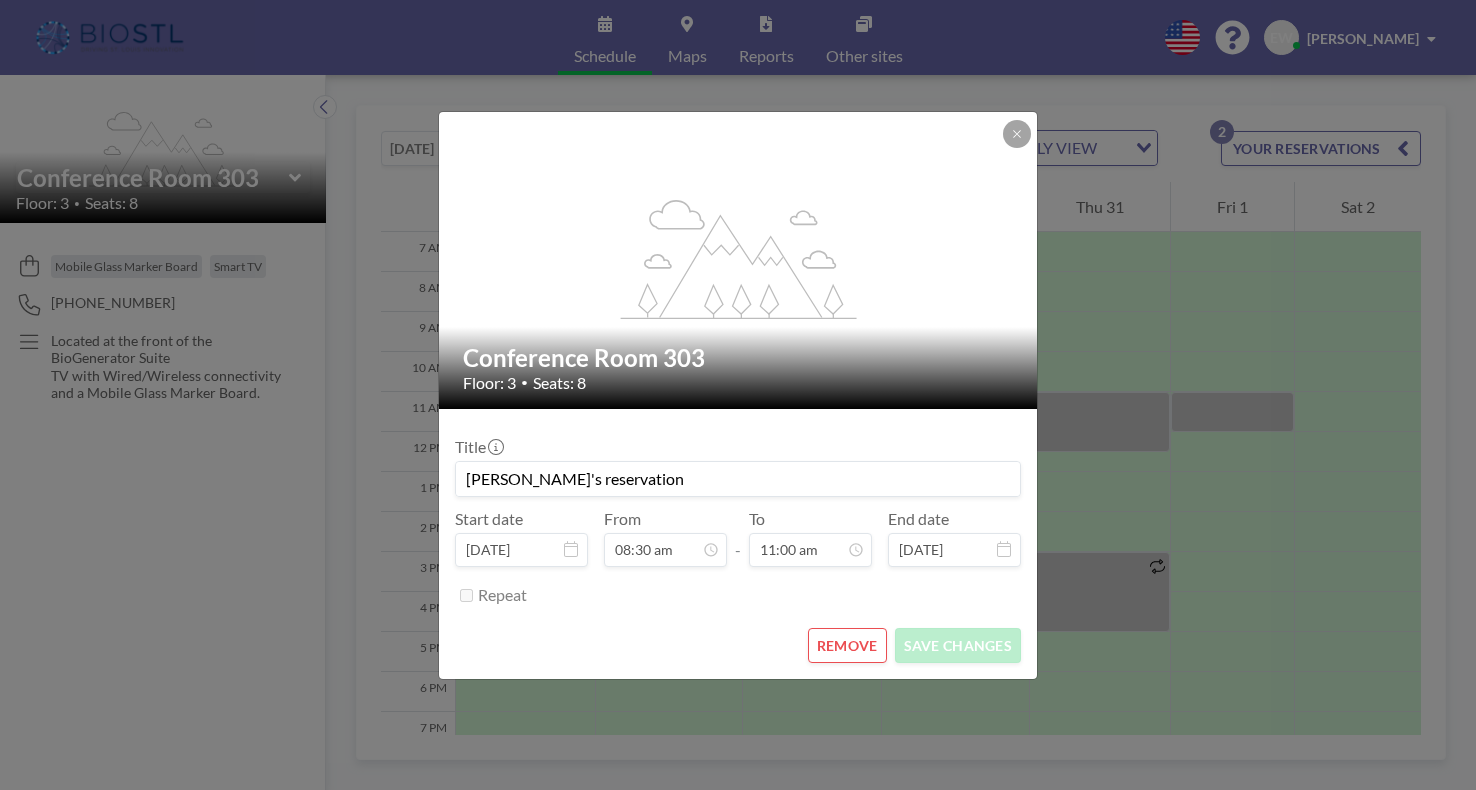 drag, startPoint x: 633, startPoint y: 481, endPoint x: 441, endPoint y: 486, distance: 192.0651 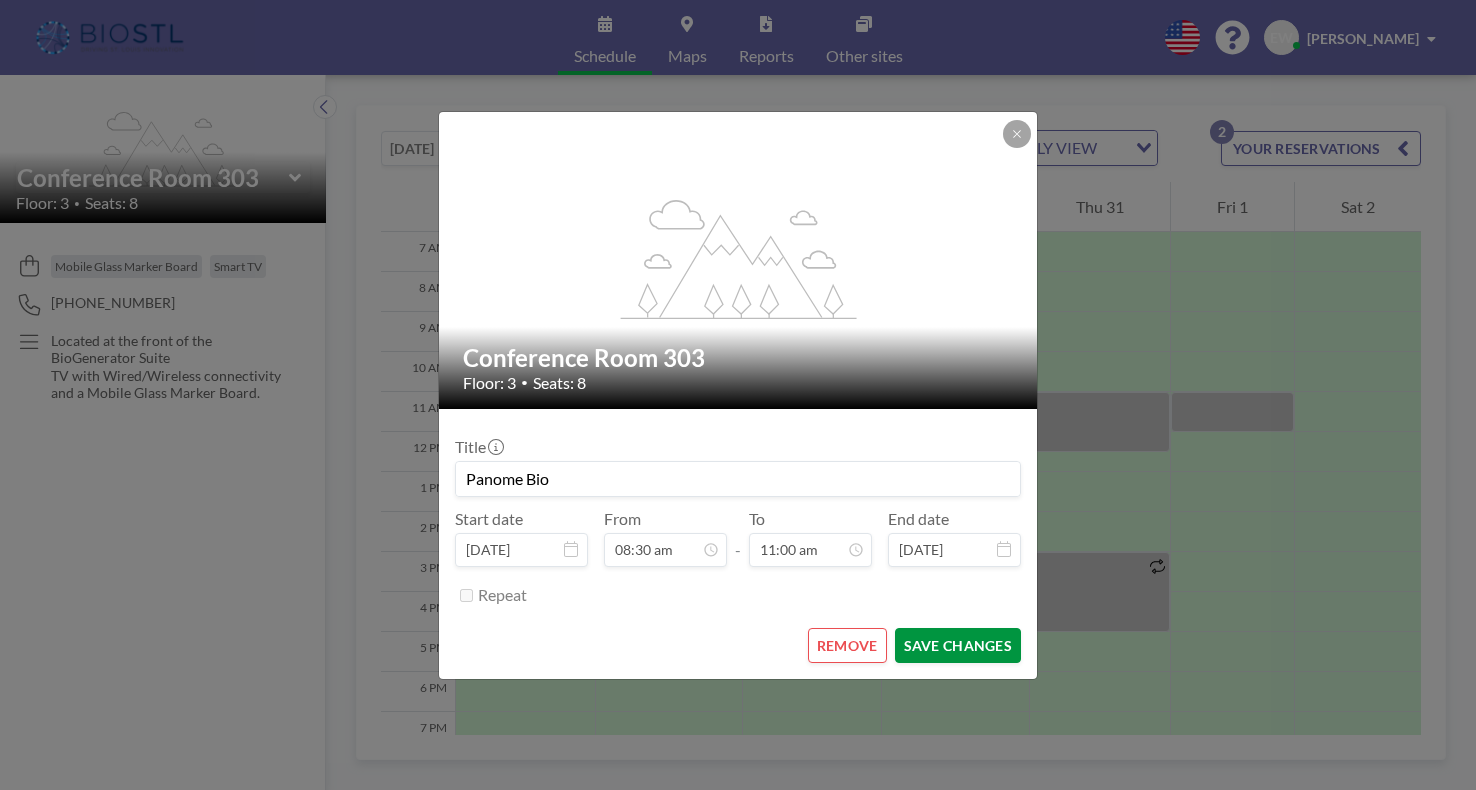 type on "Panome Bio" 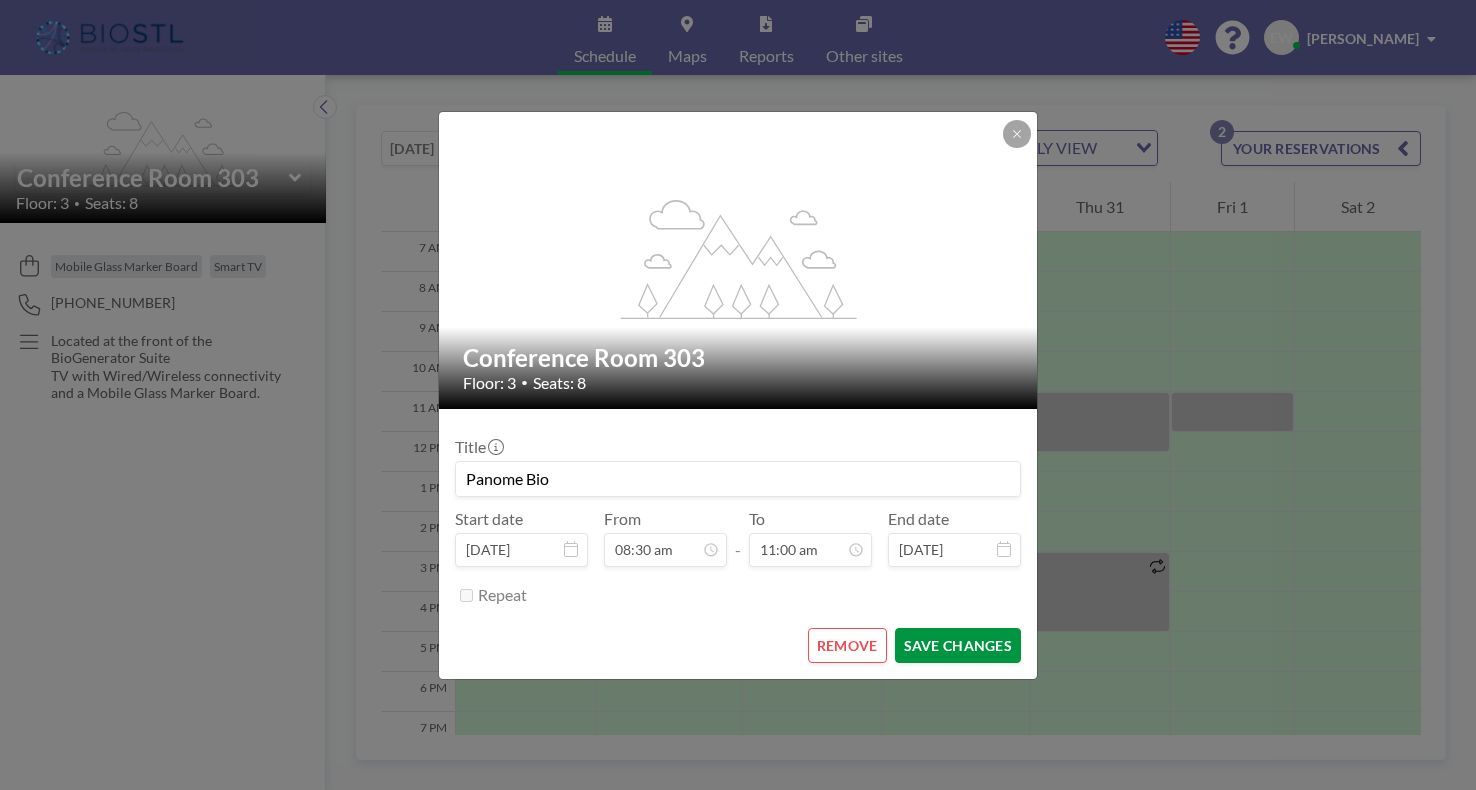click on "SAVE CHANGES" at bounding box center (958, 645) 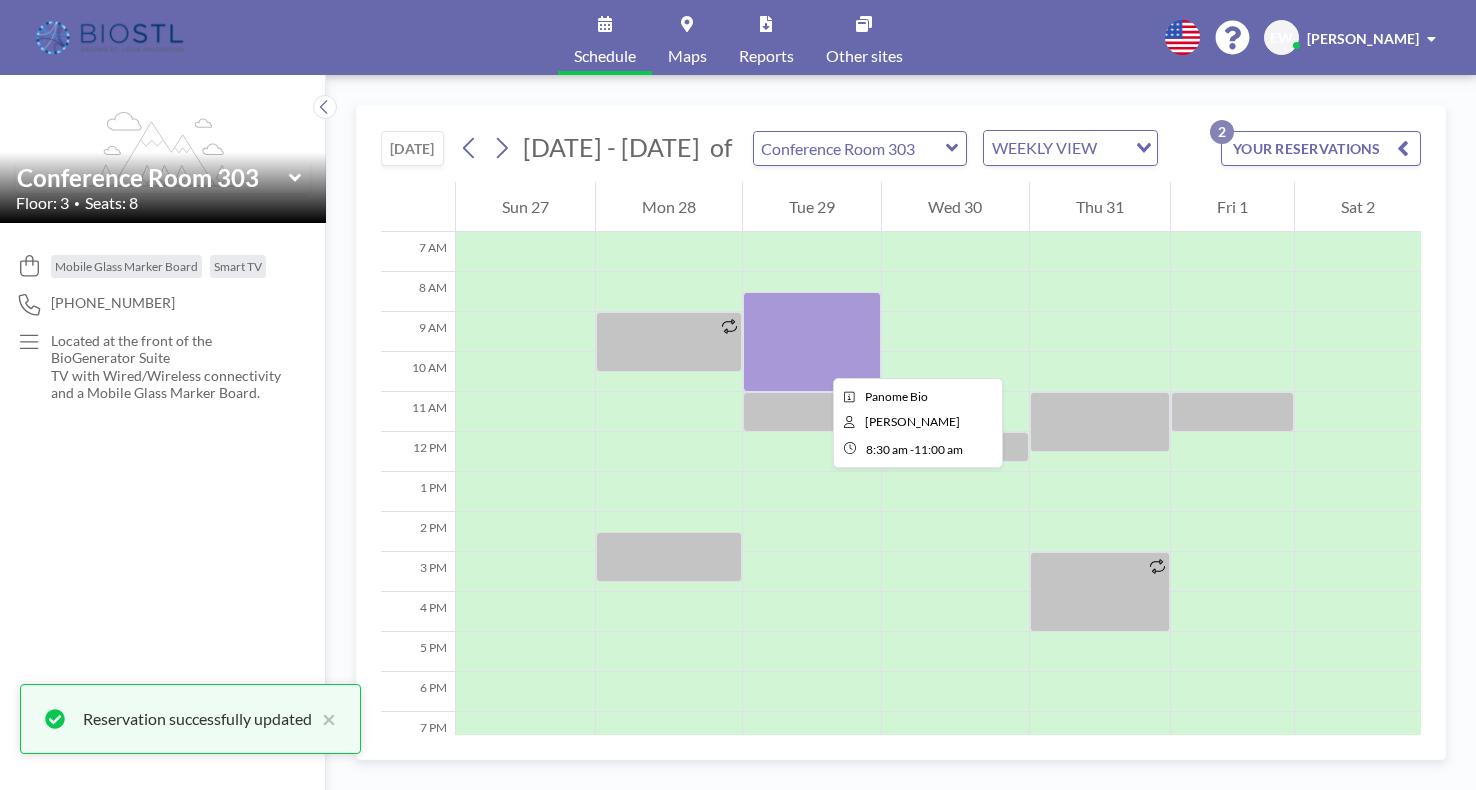 click at bounding box center (812, 342) 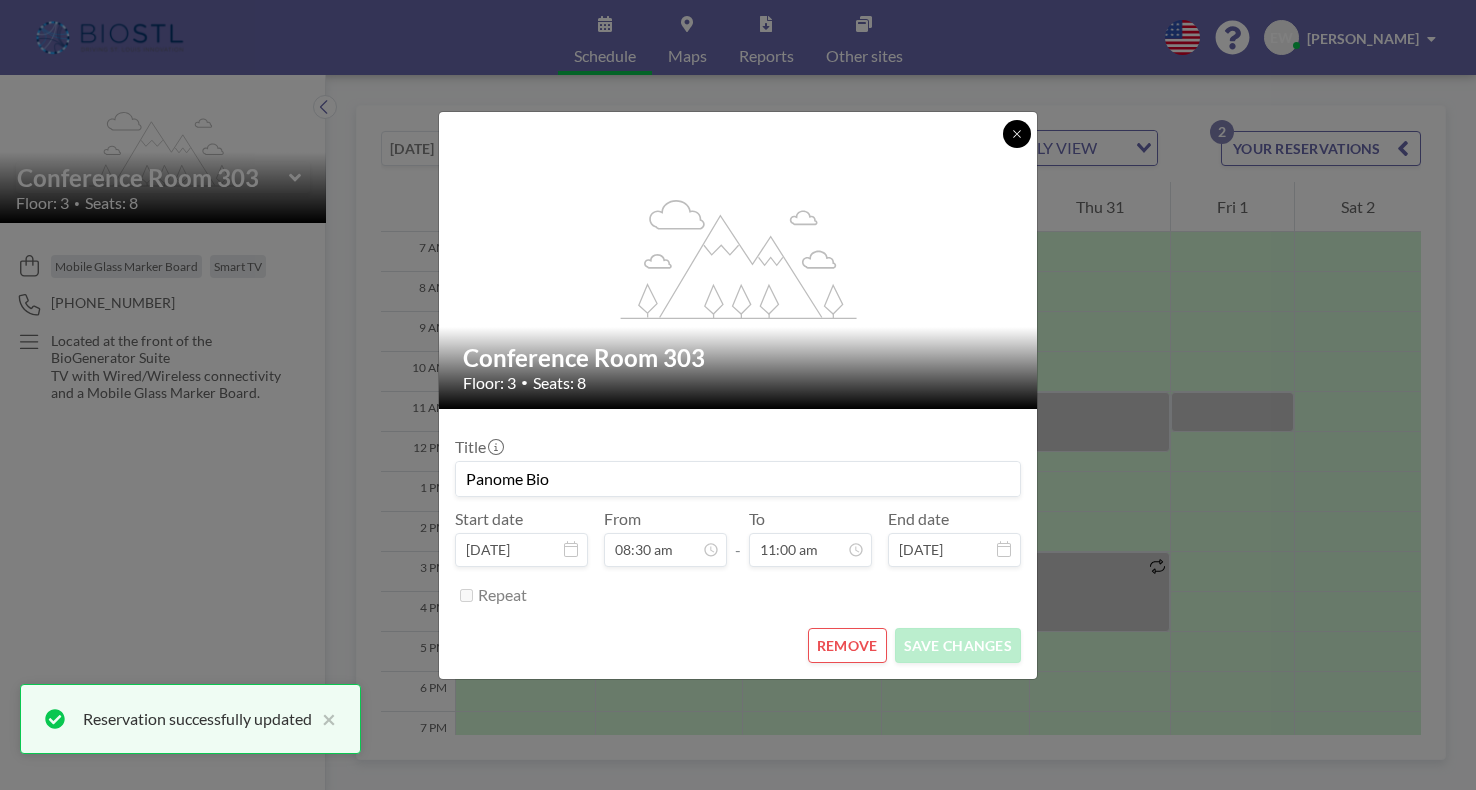 click 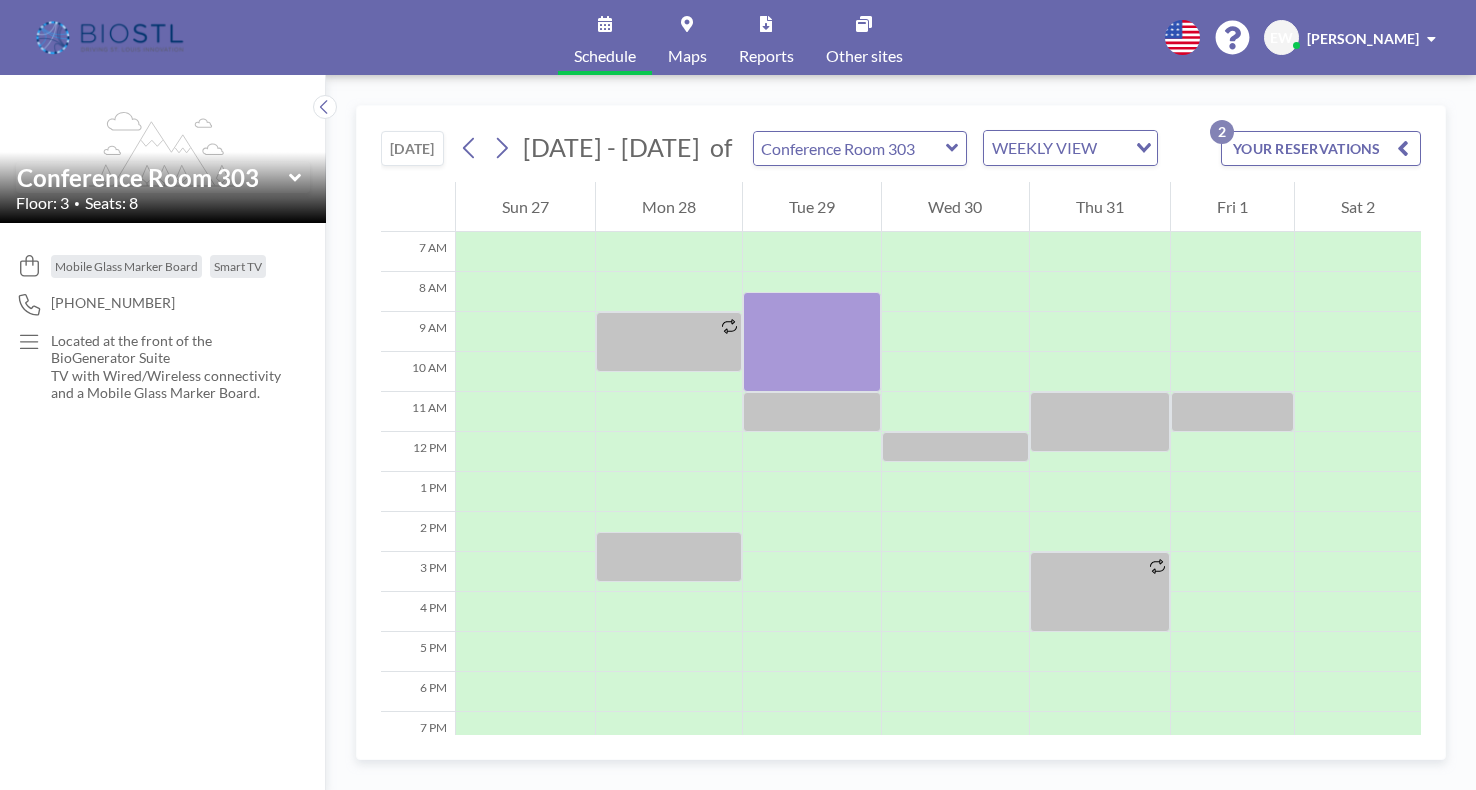 click on "YOUR RESERVATIONS   2" at bounding box center [1321, 148] 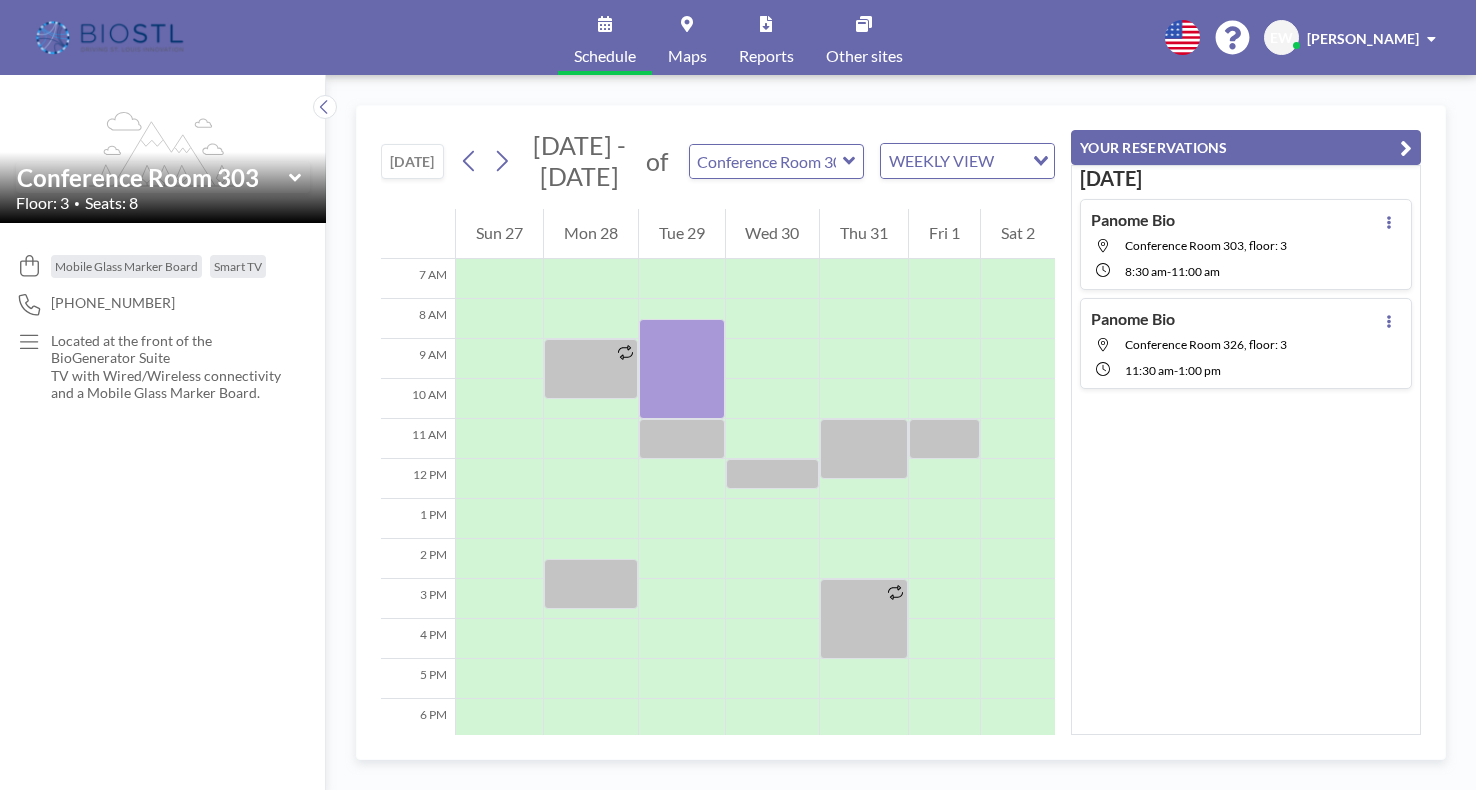 click on "11:30 AM  -  1:00 PM" at bounding box center [1206, 369] 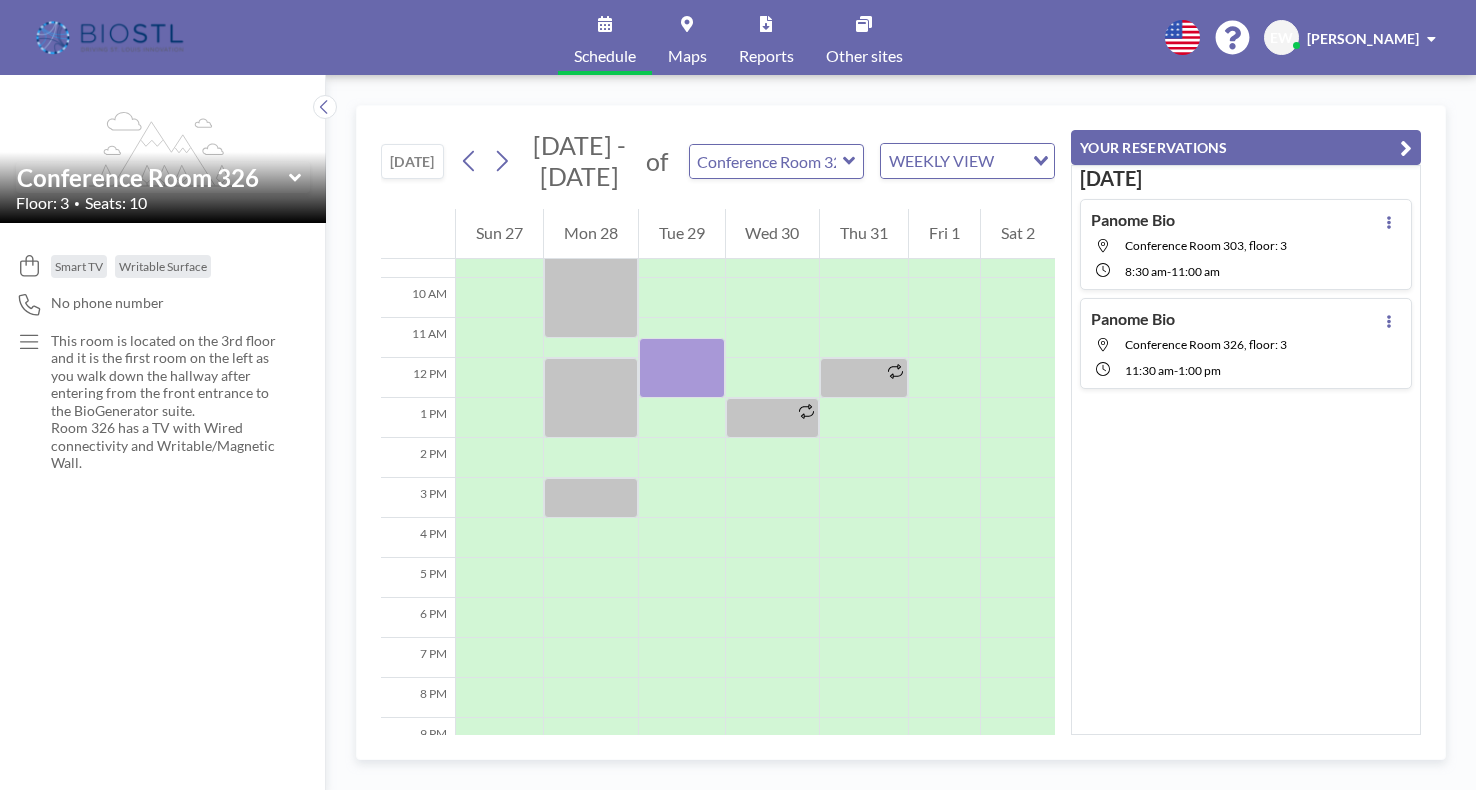 scroll, scrollTop: 400, scrollLeft: 0, axis: vertical 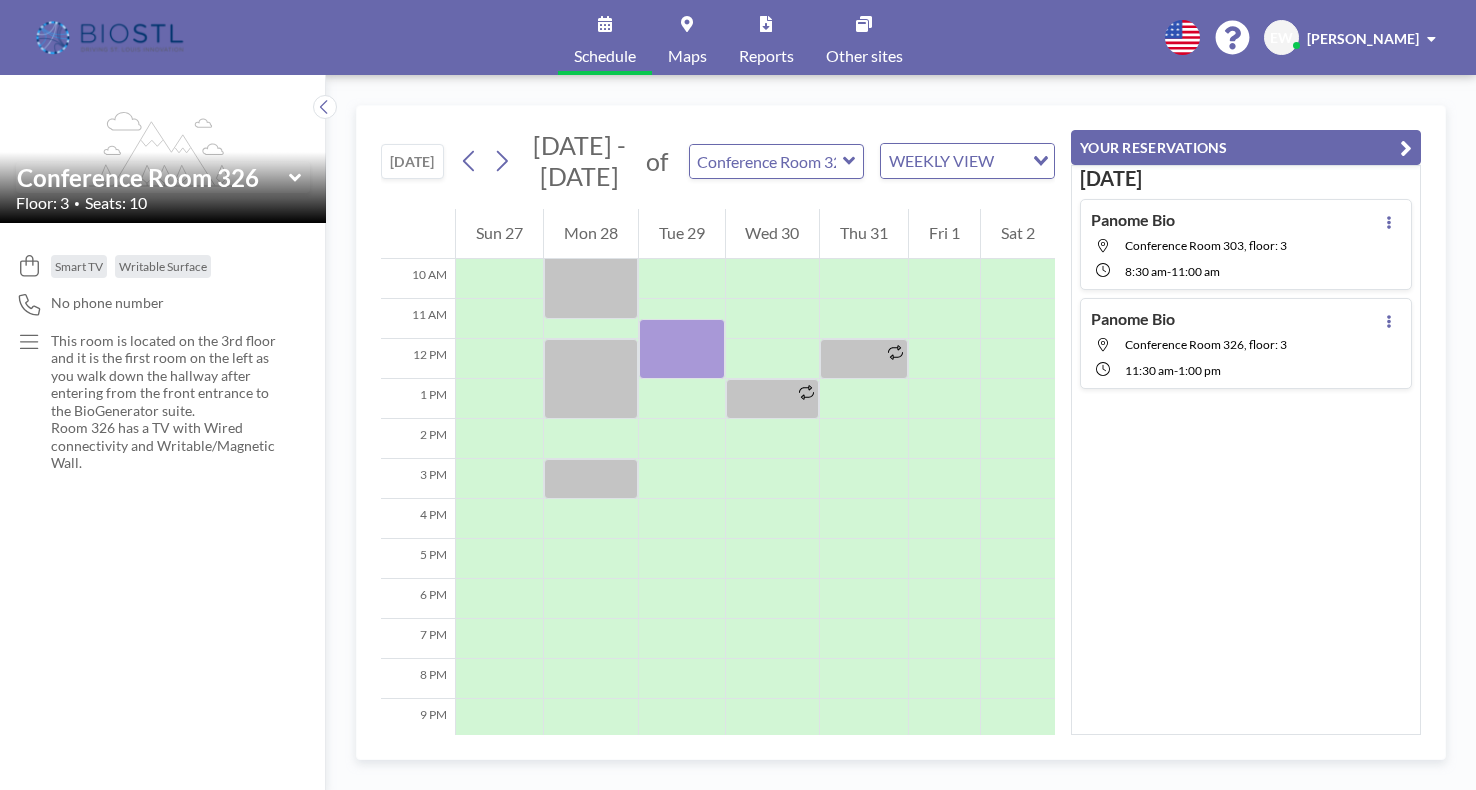 click on "11:30 AM  -  1:00 PM" at bounding box center (1206, 369) 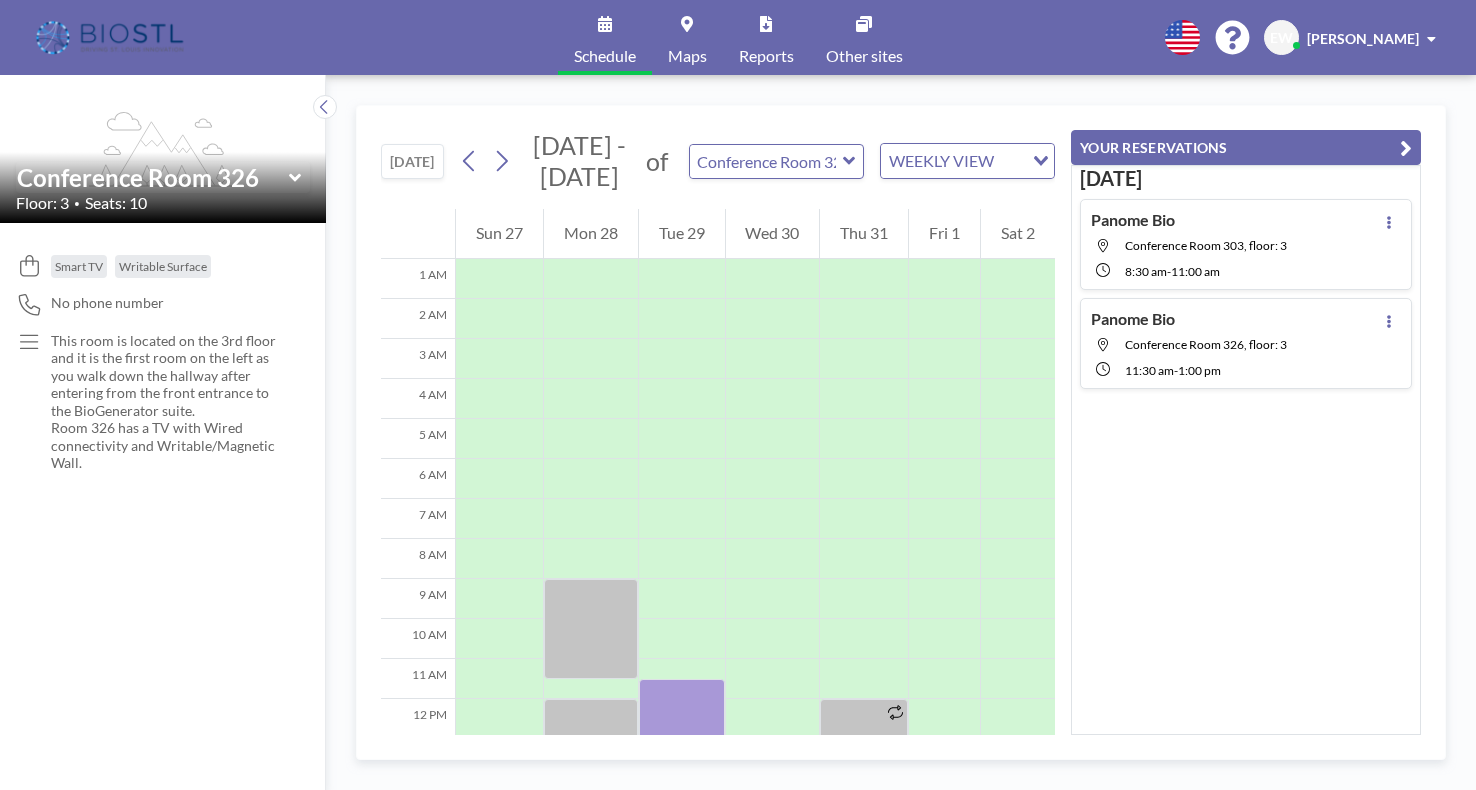 click on "11:30 AM  -  1:00 PM" at bounding box center [1206, 369] 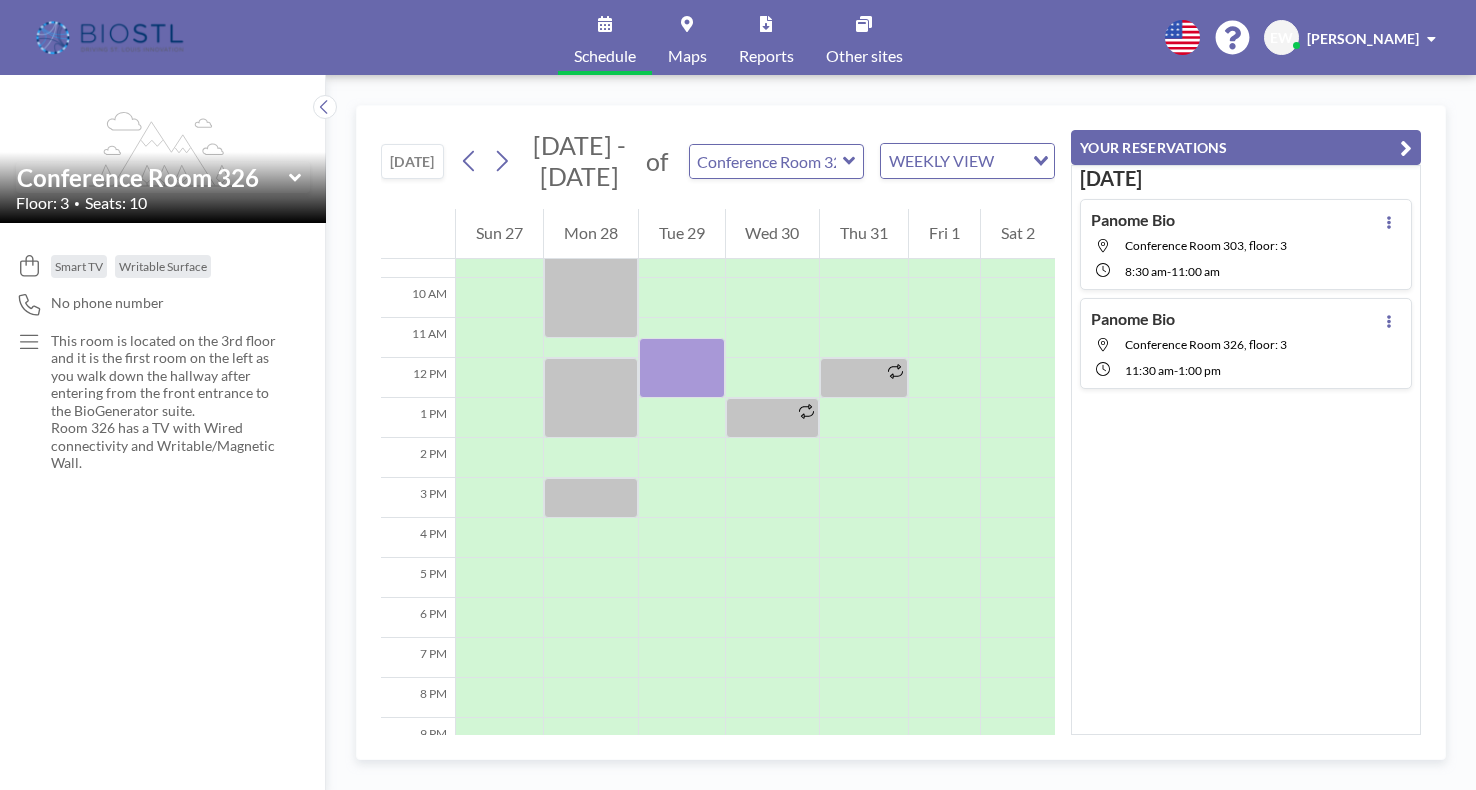 scroll, scrollTop: 400, scrollLeft: 0, axis: vertical 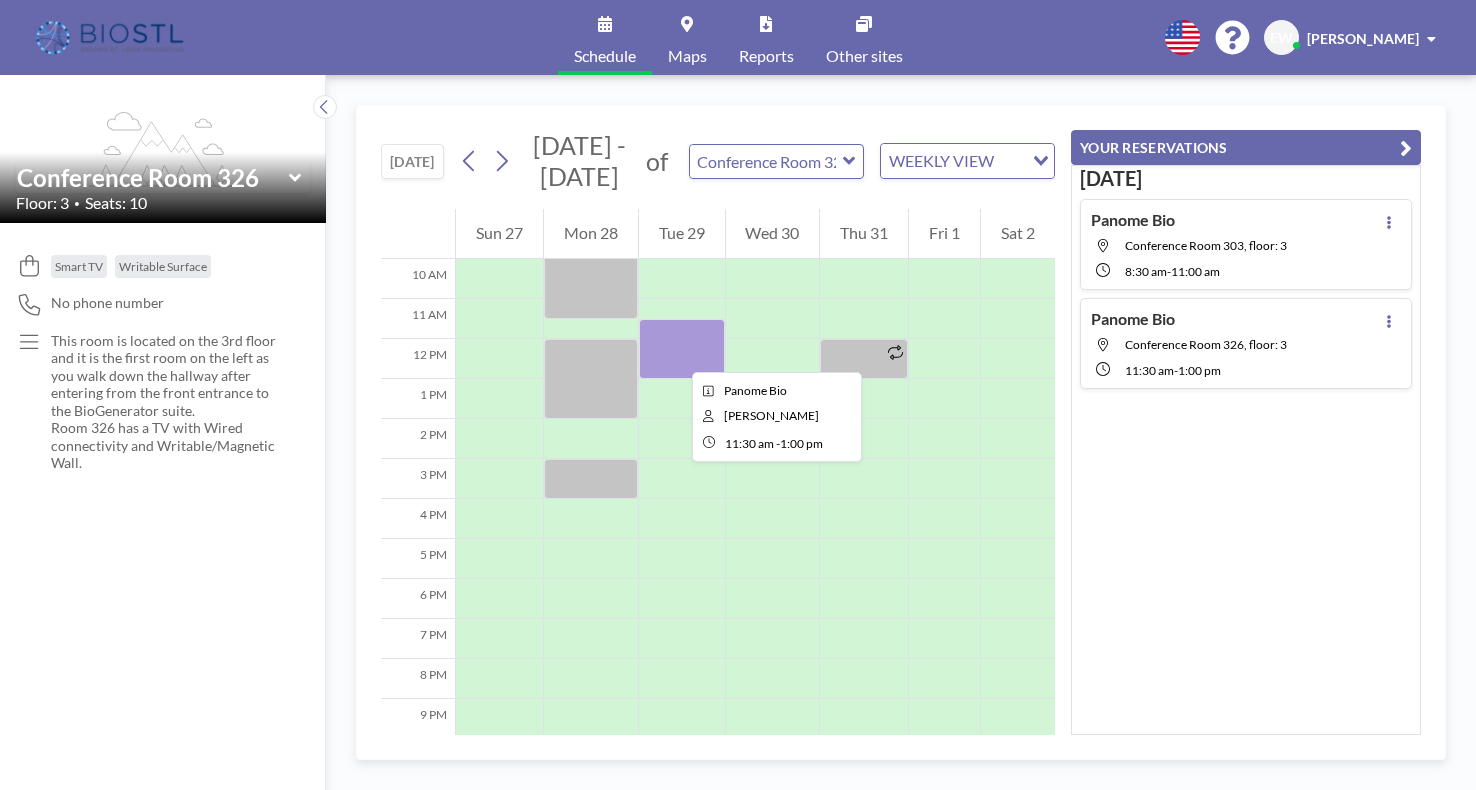 click at bounding box center [682, 349] 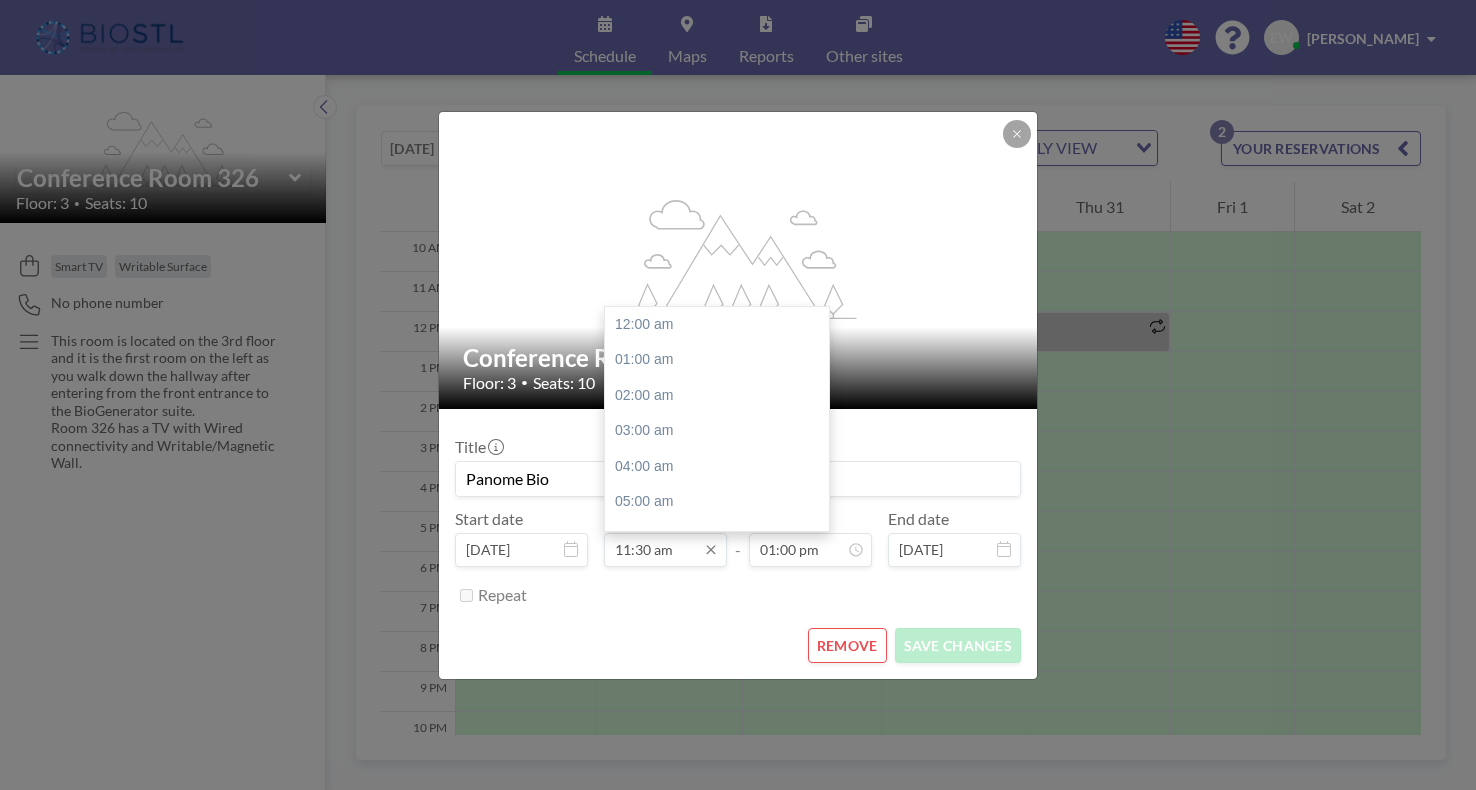 click on "11:30 am" at bounding box center (665, 550) 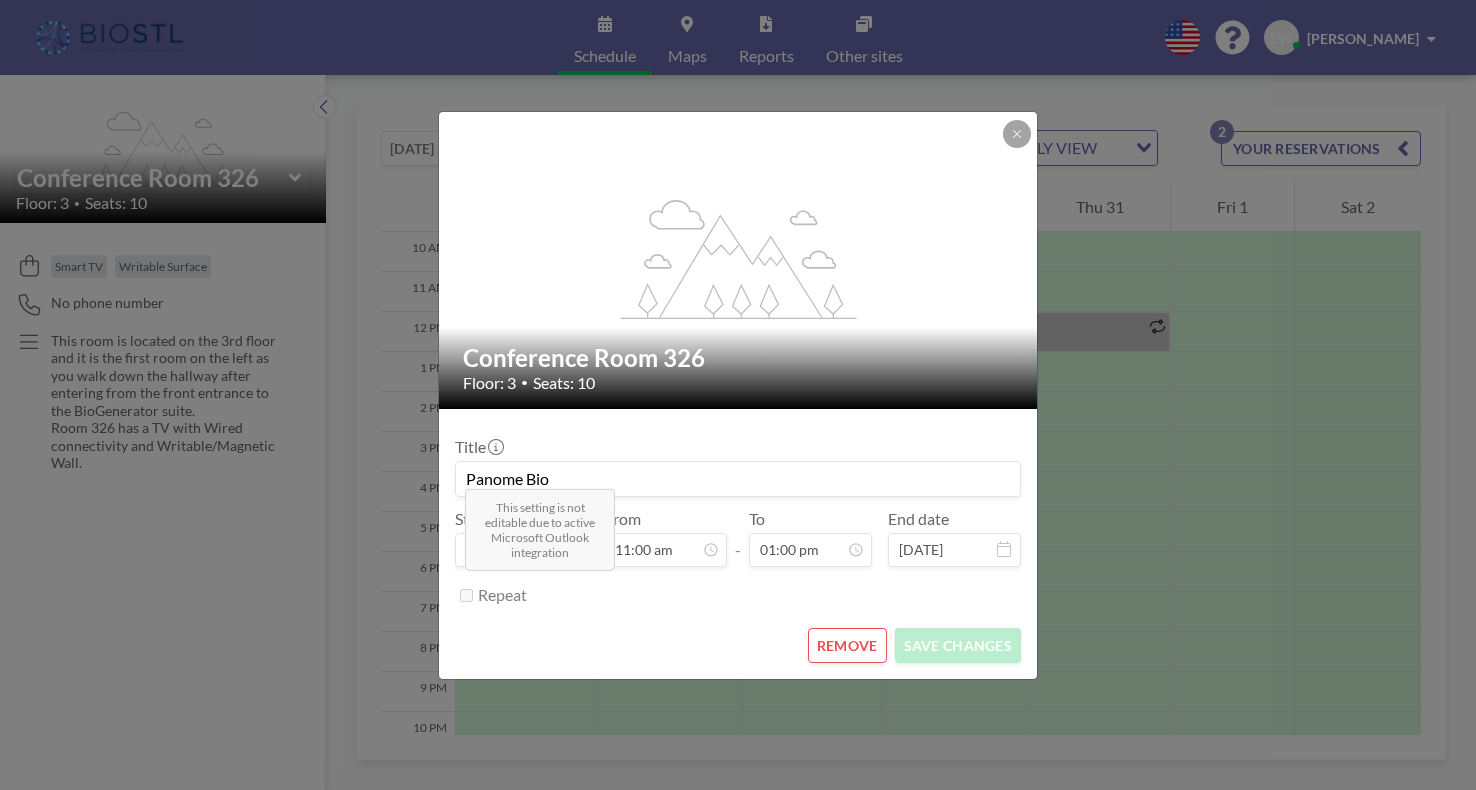 type on "11:00 am" 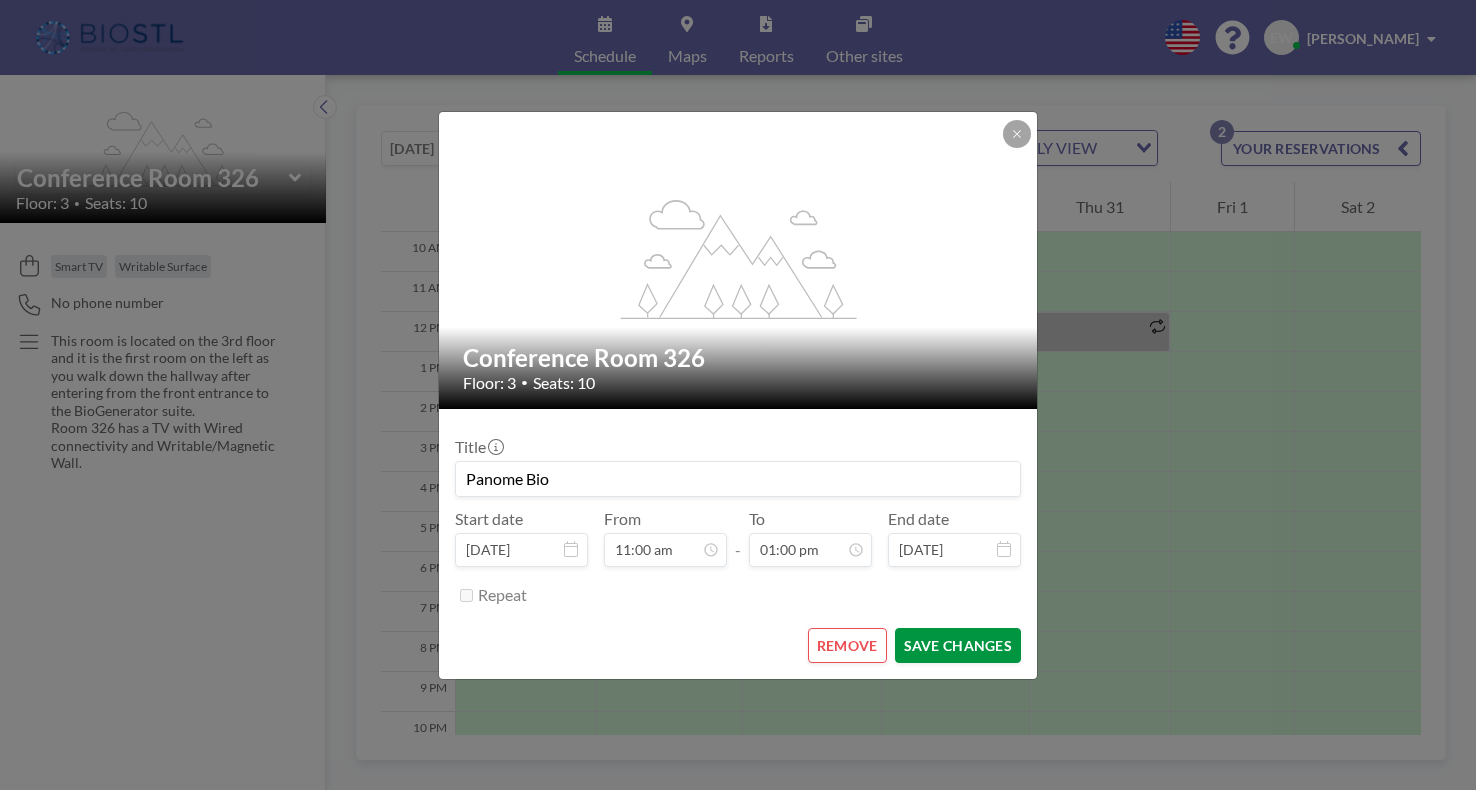 scroll, scrollTop: 0, scrollLeft: 0, axis: both 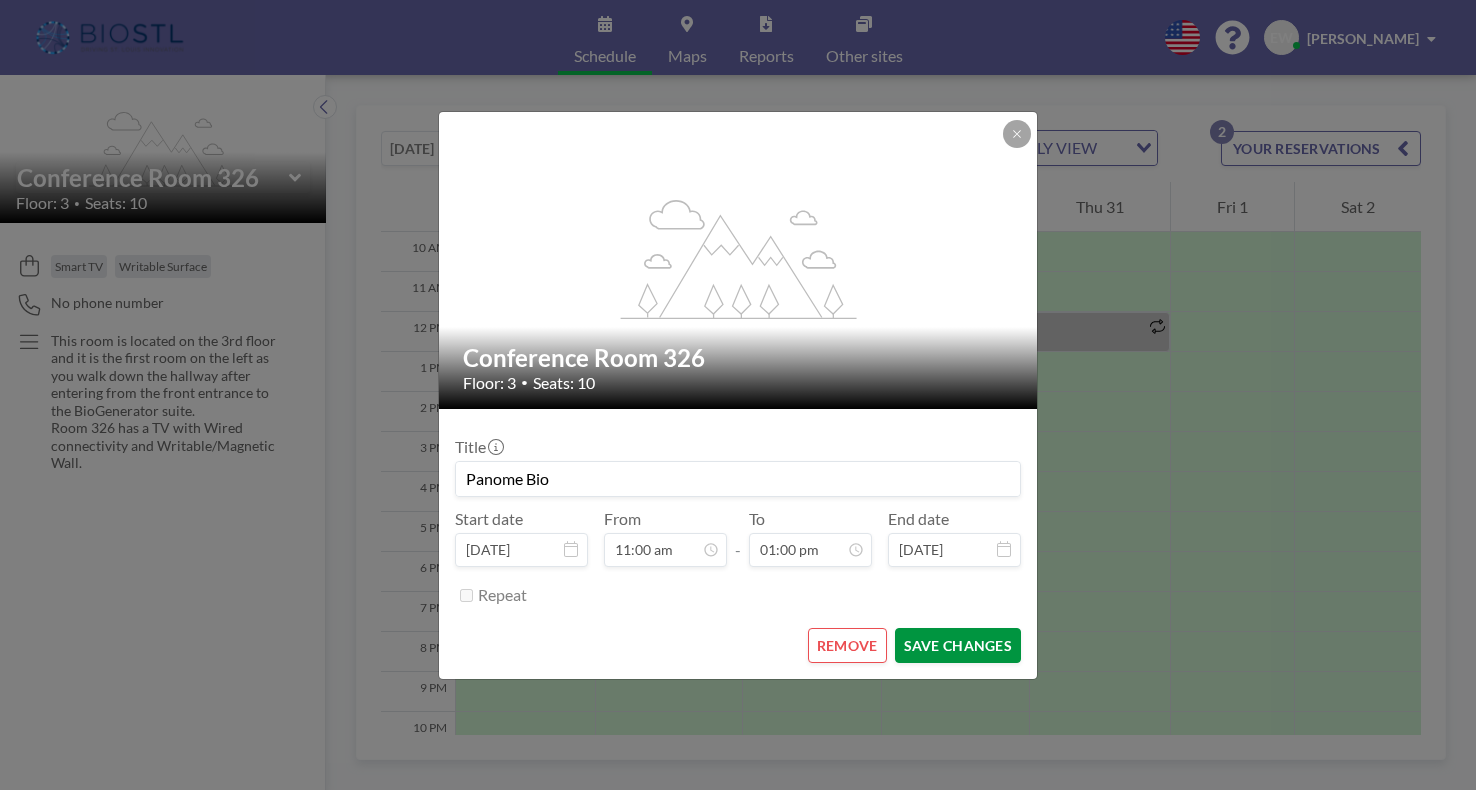 click on "SAVE CHANGES" at bounding box center [958, 645] 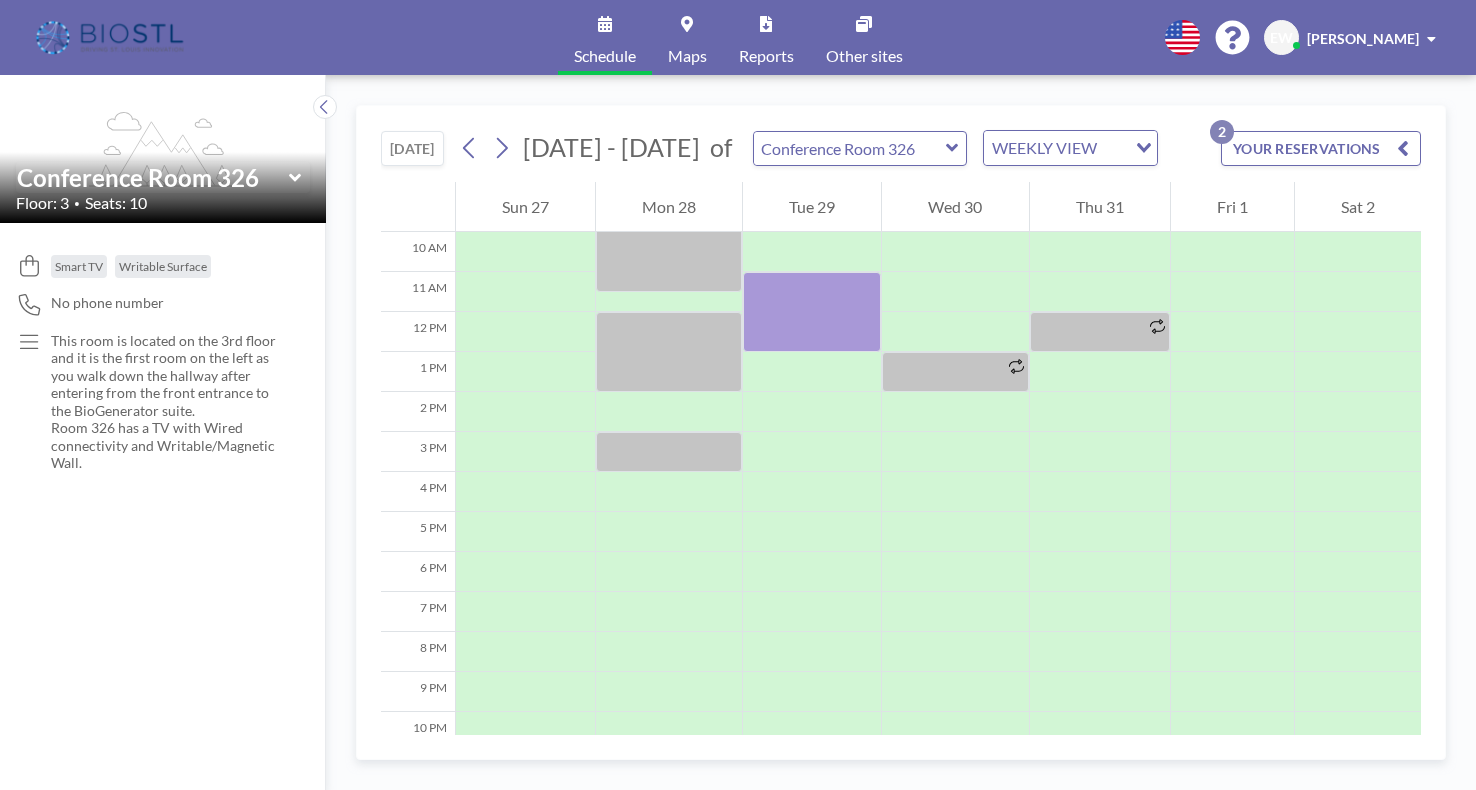 click on "[DATE]  [DATE] - [DATE]  of  Conference Room 326
WEEKLY VIEW
Loading...      YOUR RESERVATIONS   2   12 AM   1 AM   2 AM   3 AM   4 AM   5 AM   6 AM   7 AM   8 AM   9 AM   10 AM   11 AM   12 PM   1 PM   2 PM   3 PM   4 PM   5 PM   6 PM   7 PM   8 PM   9 PM   10 PM   11 PM   Sun 27   Mon 28   Tue 29   Wed 30   Thu 31   Fri 1   Sat 2" at bounding box center [901, 432] 